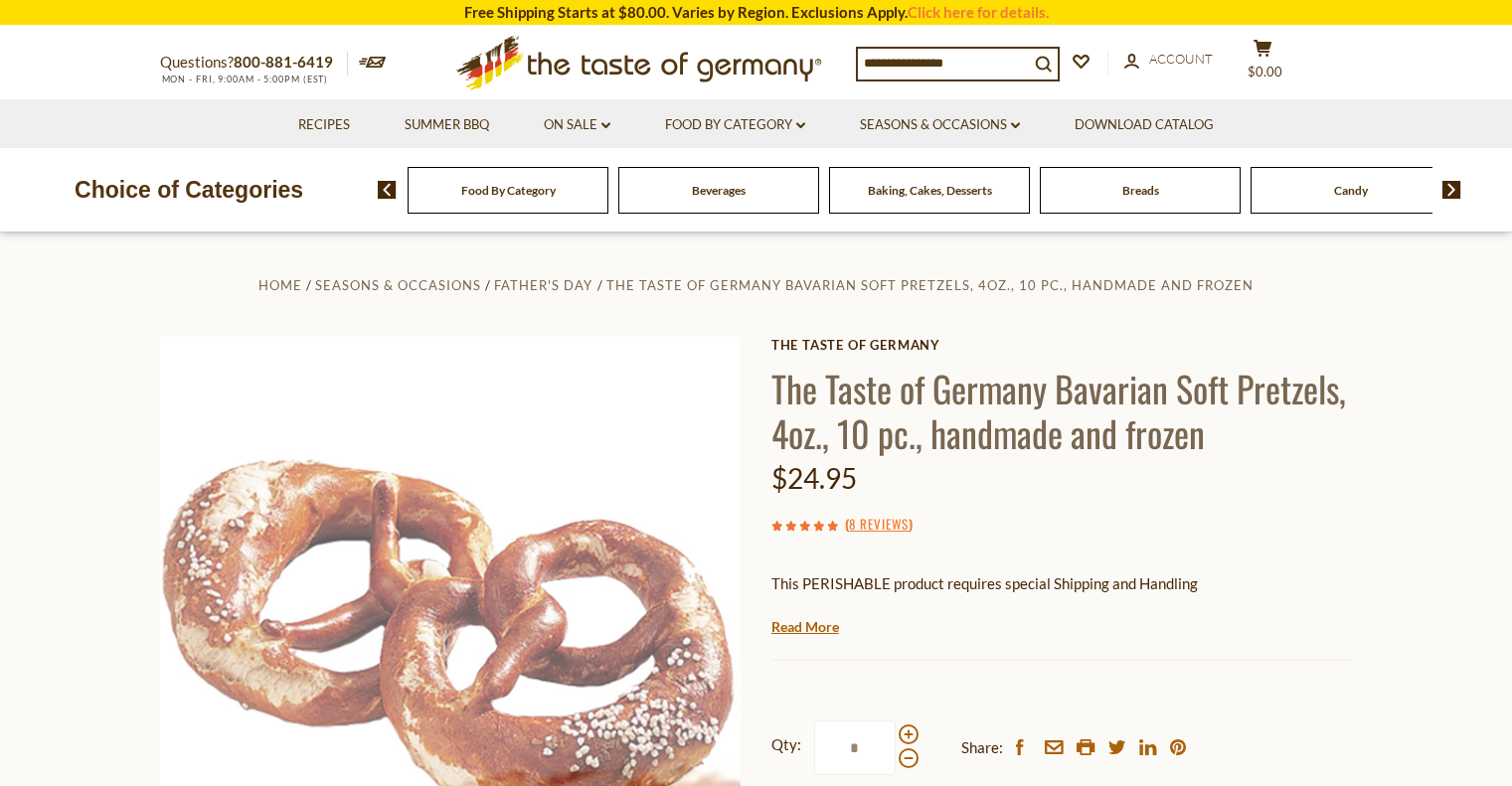 scroll, scrollTop: 0, scrollLeft: 0, axis: both 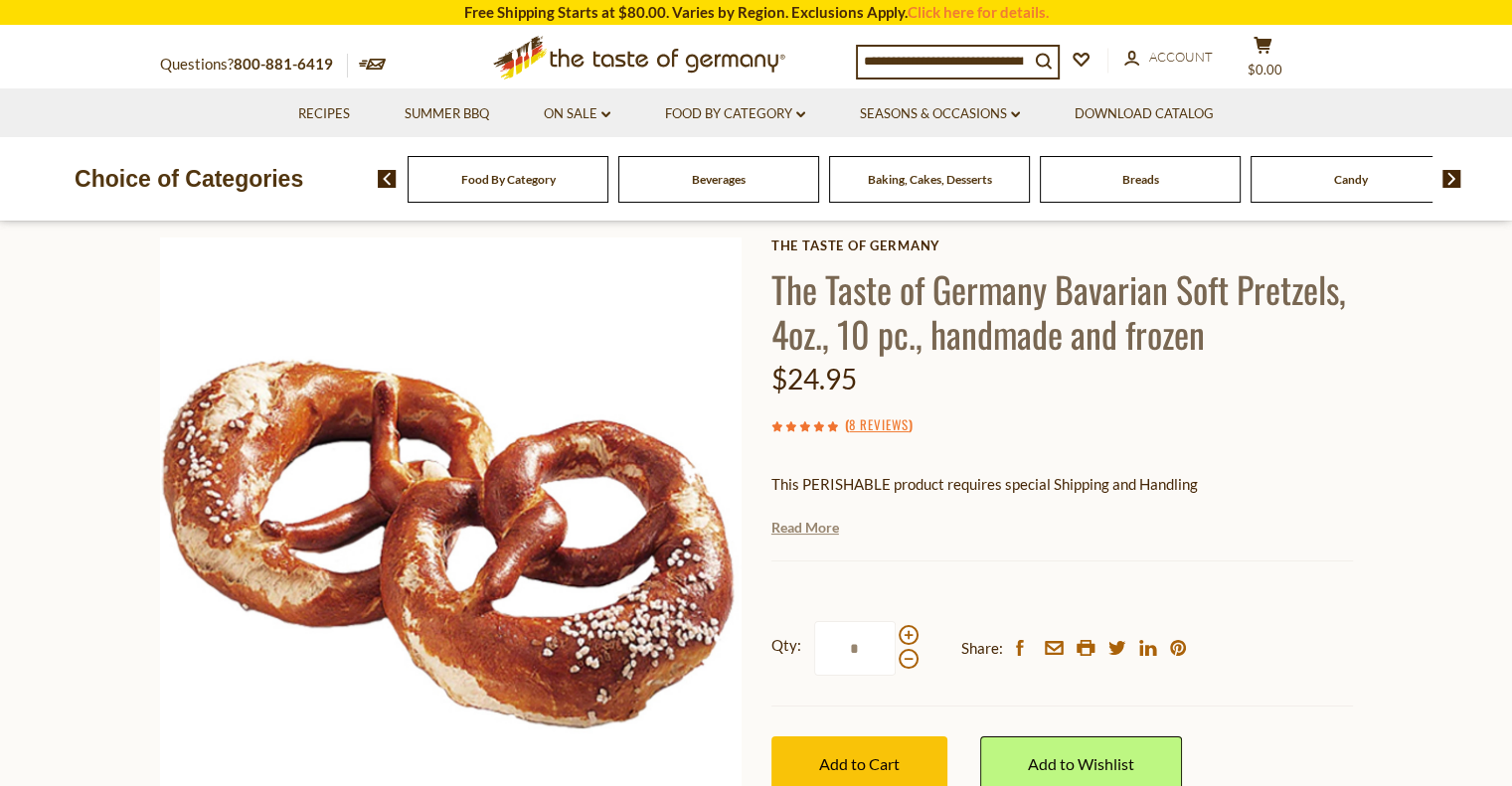 click on "Read More" at bounding box center [805, 528] 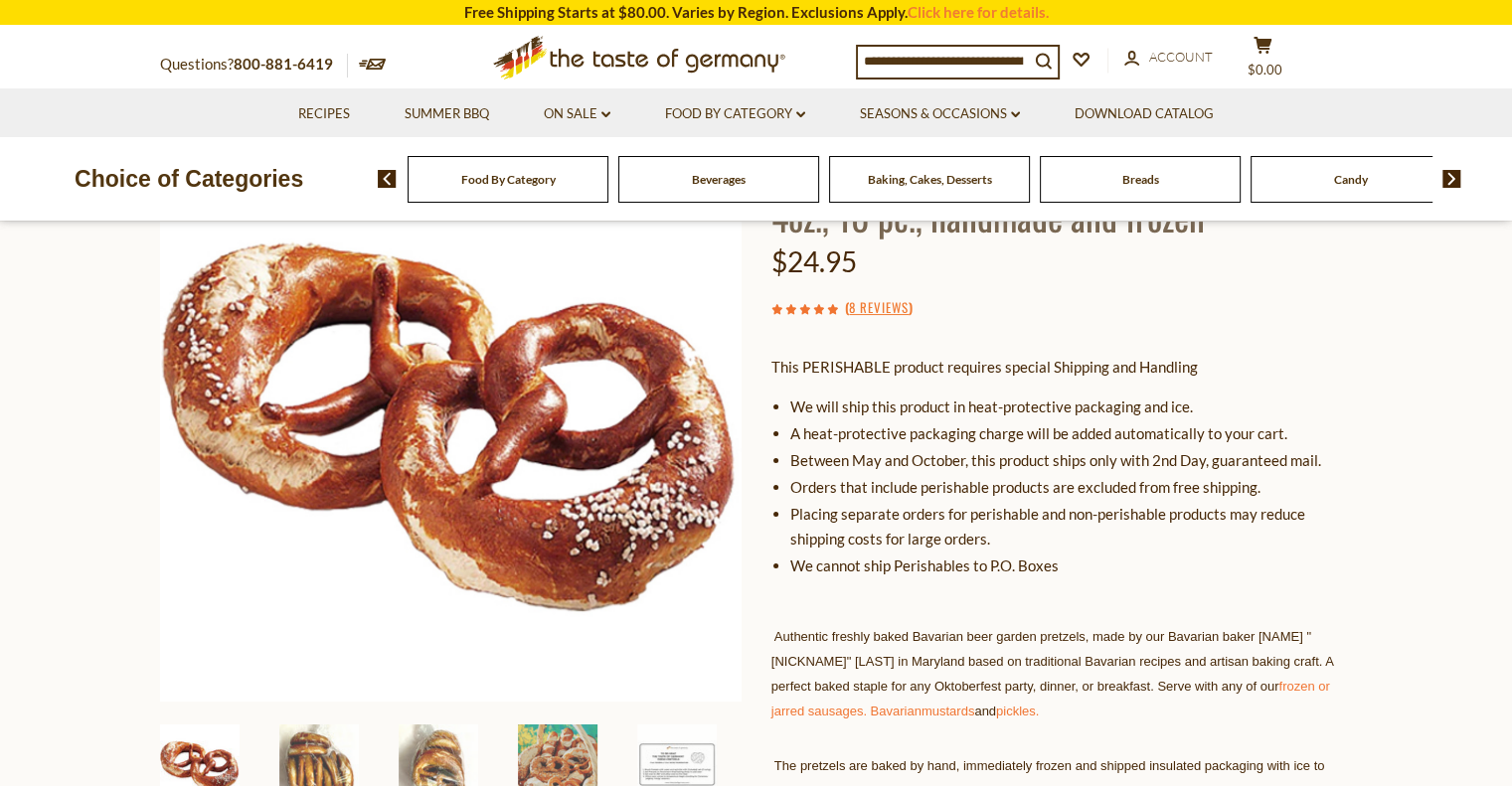 scroll, scrollTop: 199, scrollLeft: 0, axis: vertical 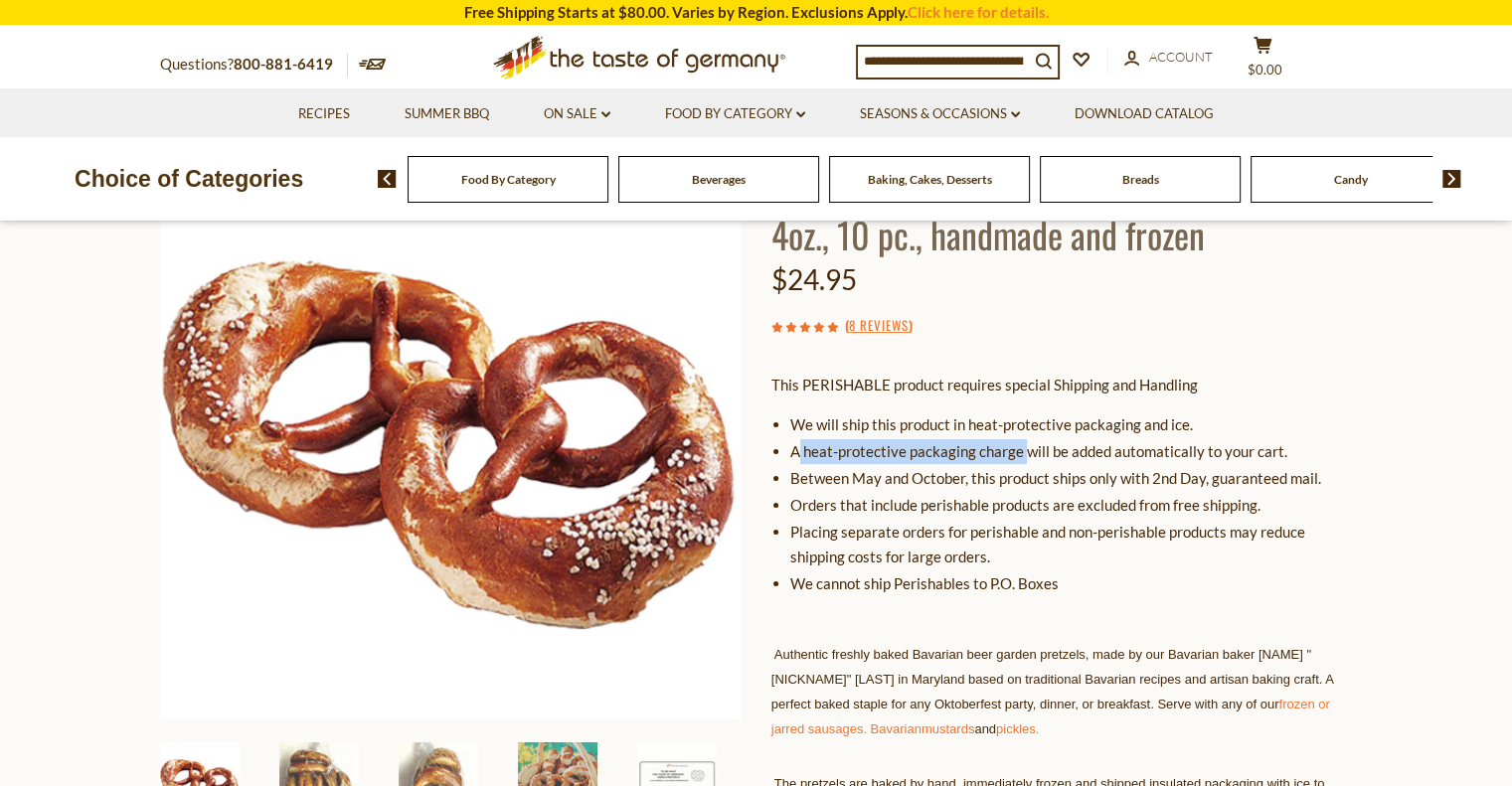 drag, startPoint x: 864, startPoint y: 450, endPoint x: 1030, endPoint y: 456, distance: 166.1084 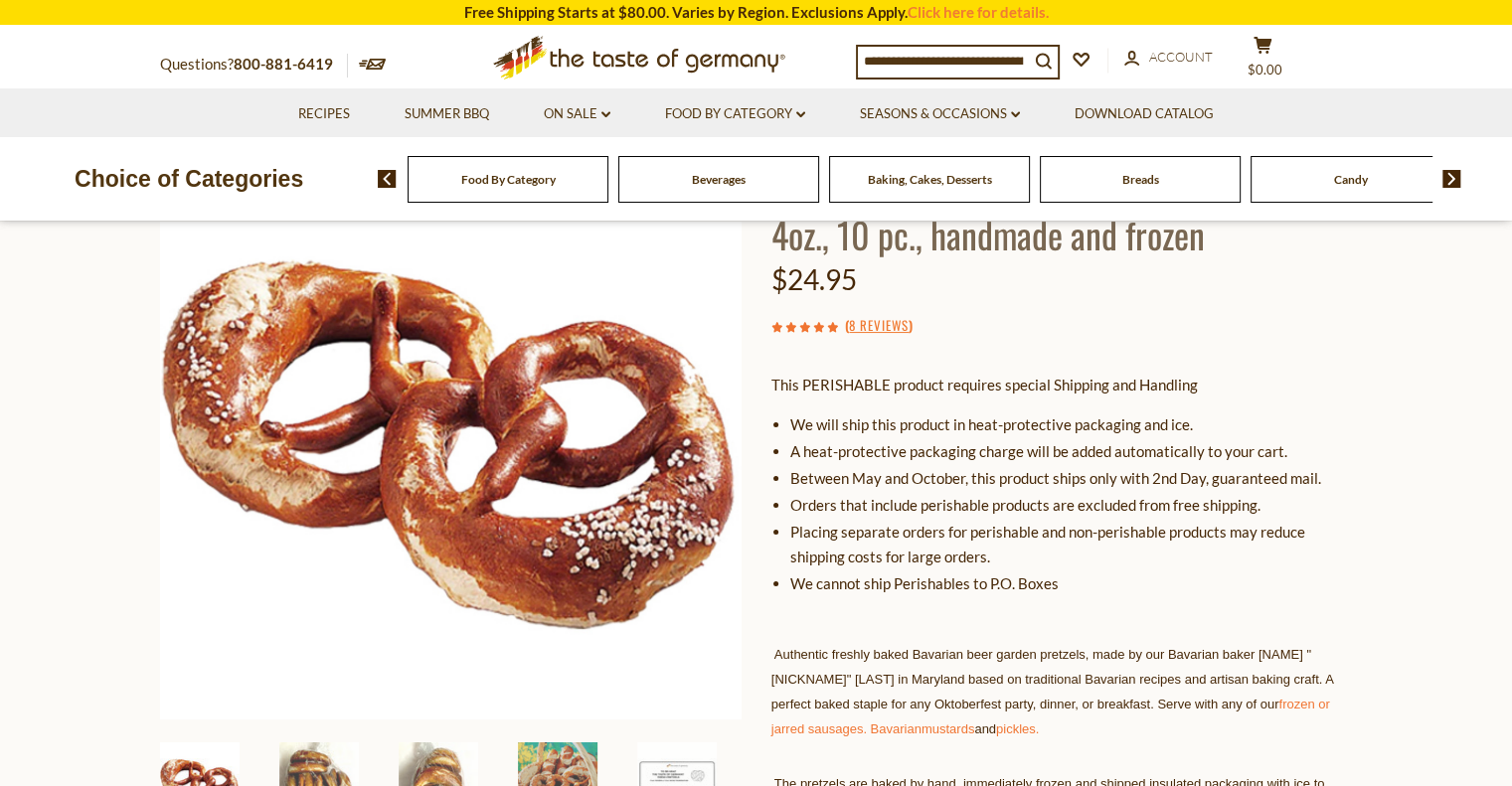 click on "A heat-protective packaging charge will be added automatically to your cart." at bounding box center [1072, 451] 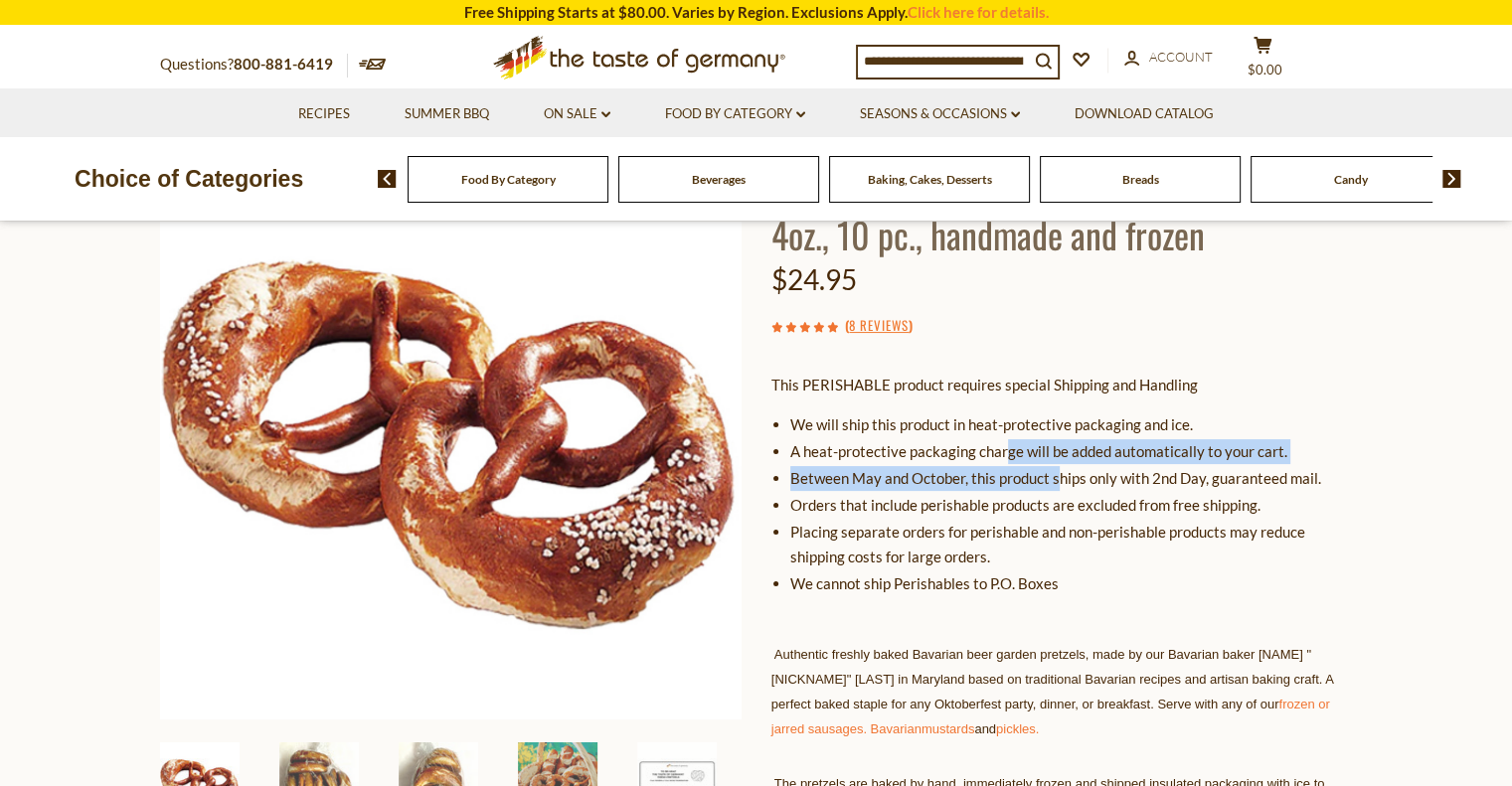 drag, startPoint x: 1089, startPoint y: 452, endPoint x: 1062, endPoint y: 488, distance: 45 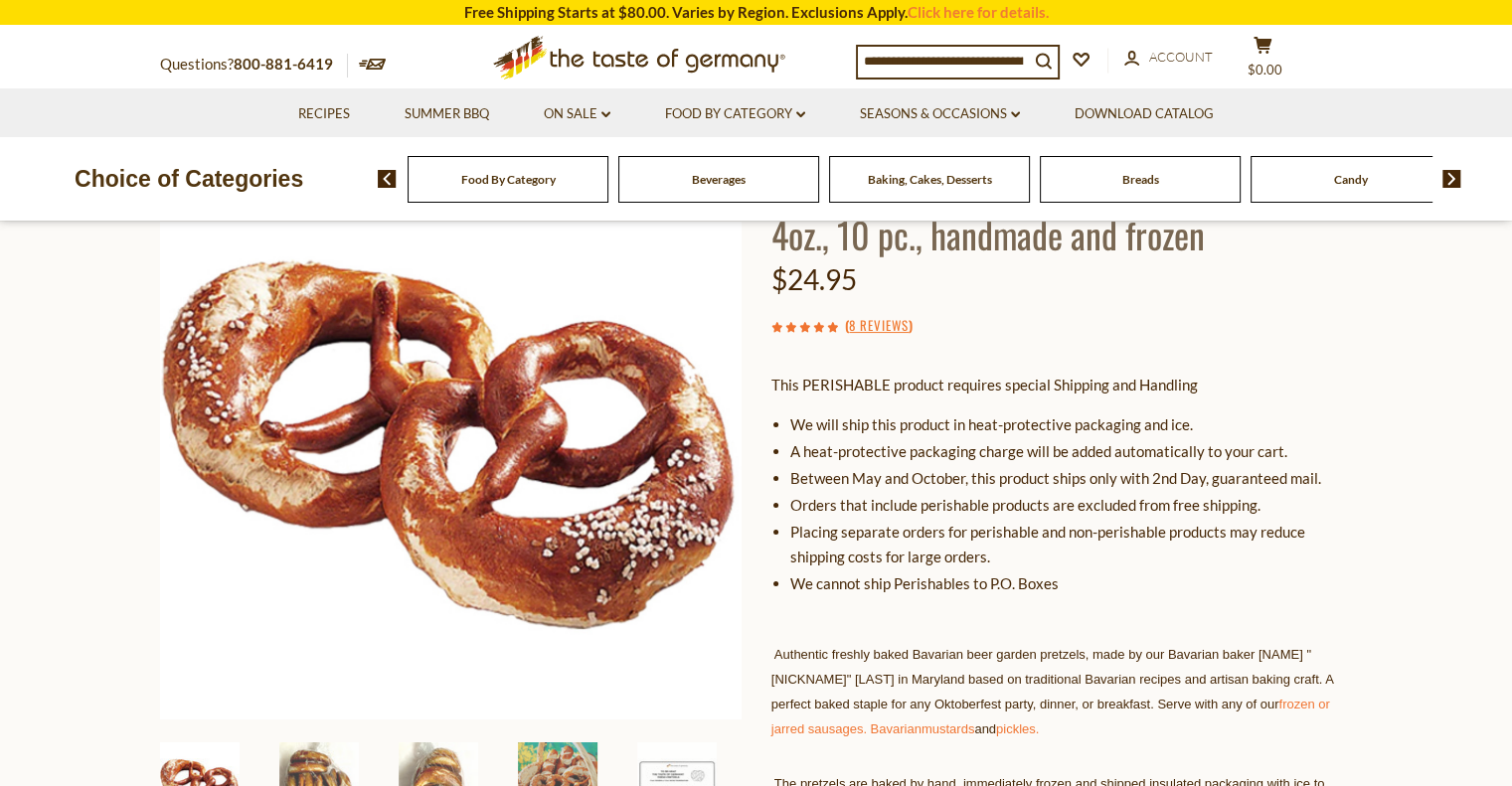 drag, startPoint x: 1154, startPoint y: 500, endPoint x: 1143, endPoint y: 492, distance: 13.601471 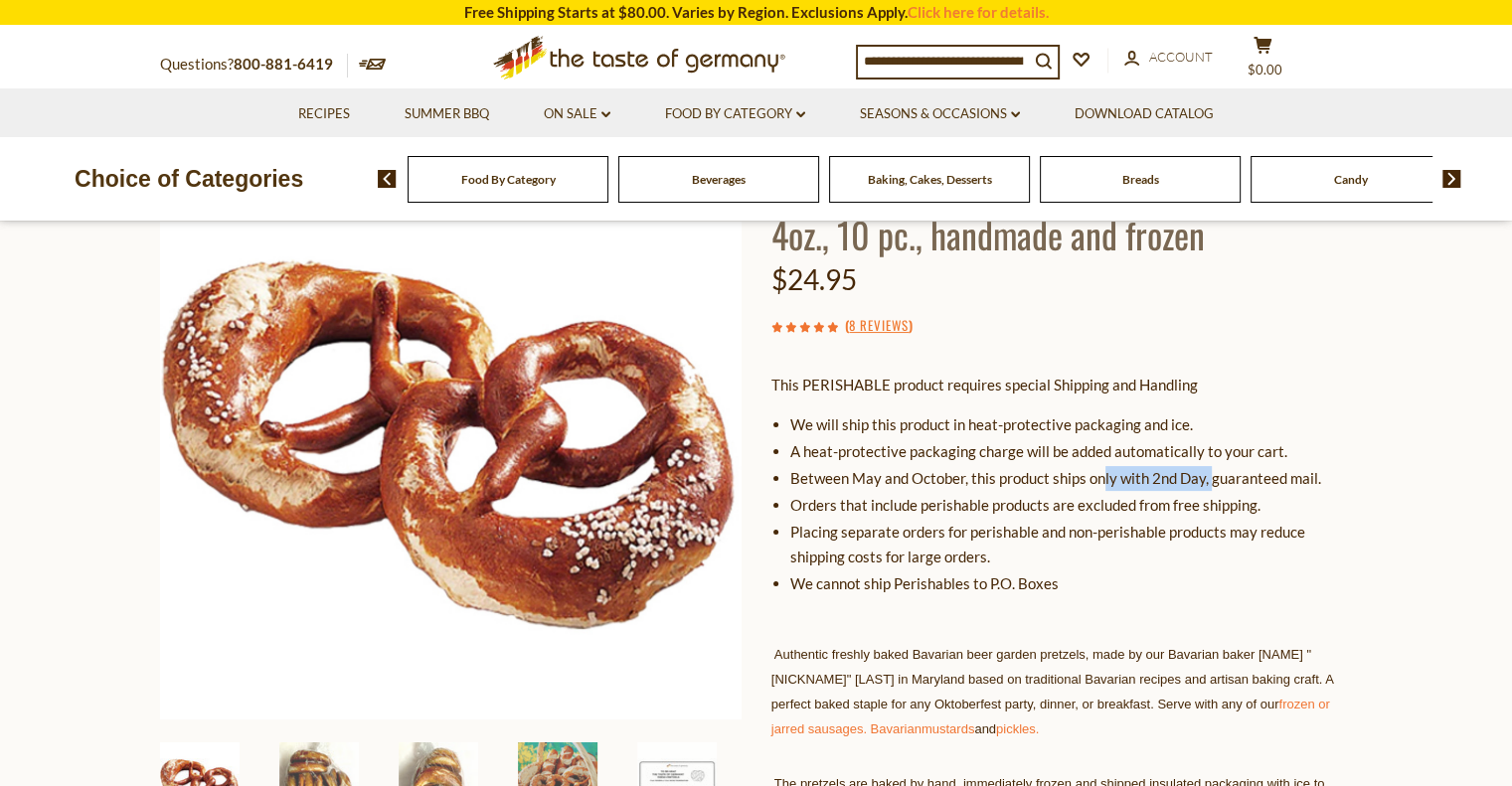 drag, startPoint x: 1101, startPoint y: 474, endPoint x: 1213, endPoint y: 472, distance: 112.01786 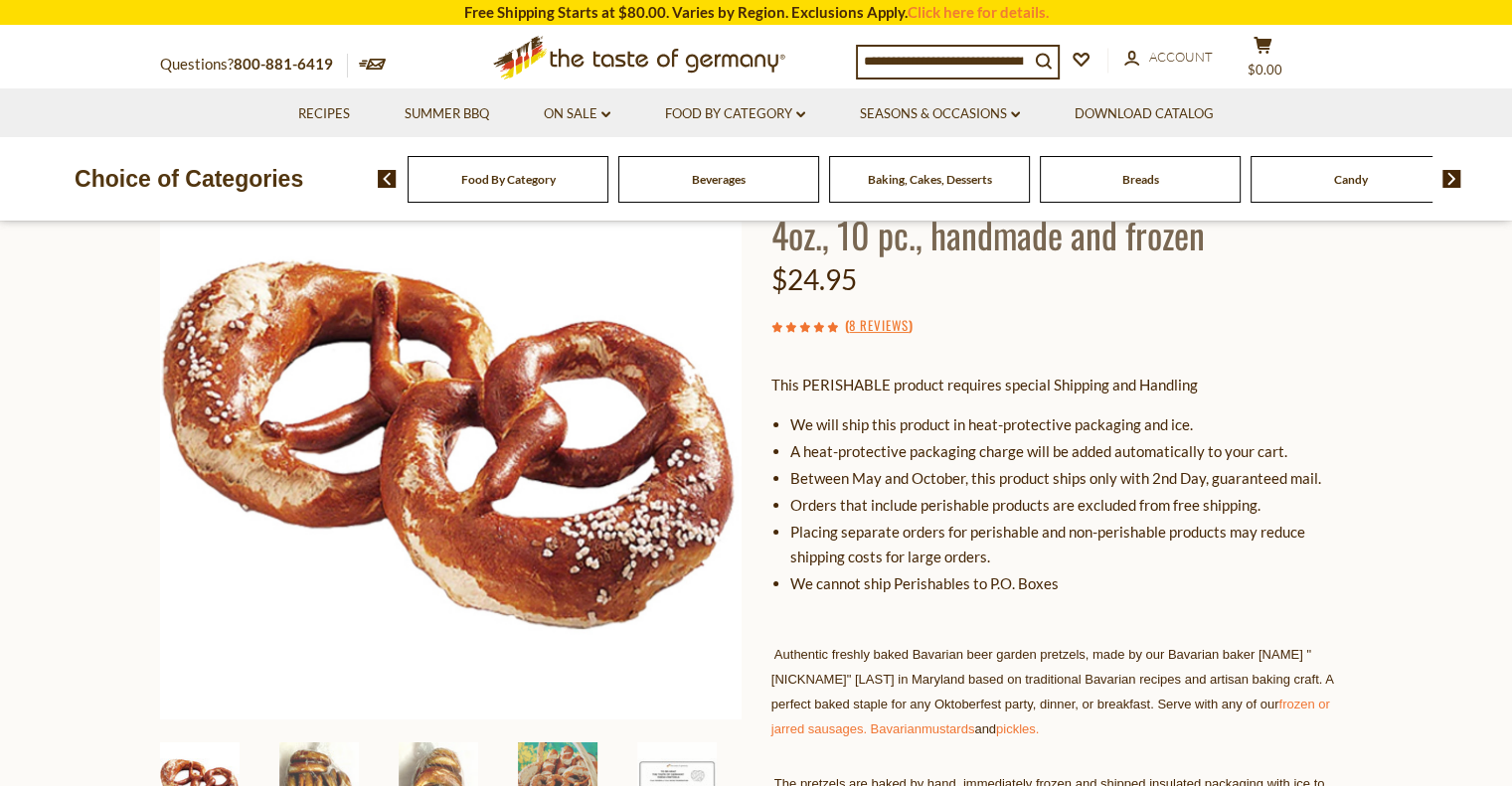 click on "Between May and October, this product ships only with 2nd Day, guaranteed mail." at bounding box center [1072, 478] 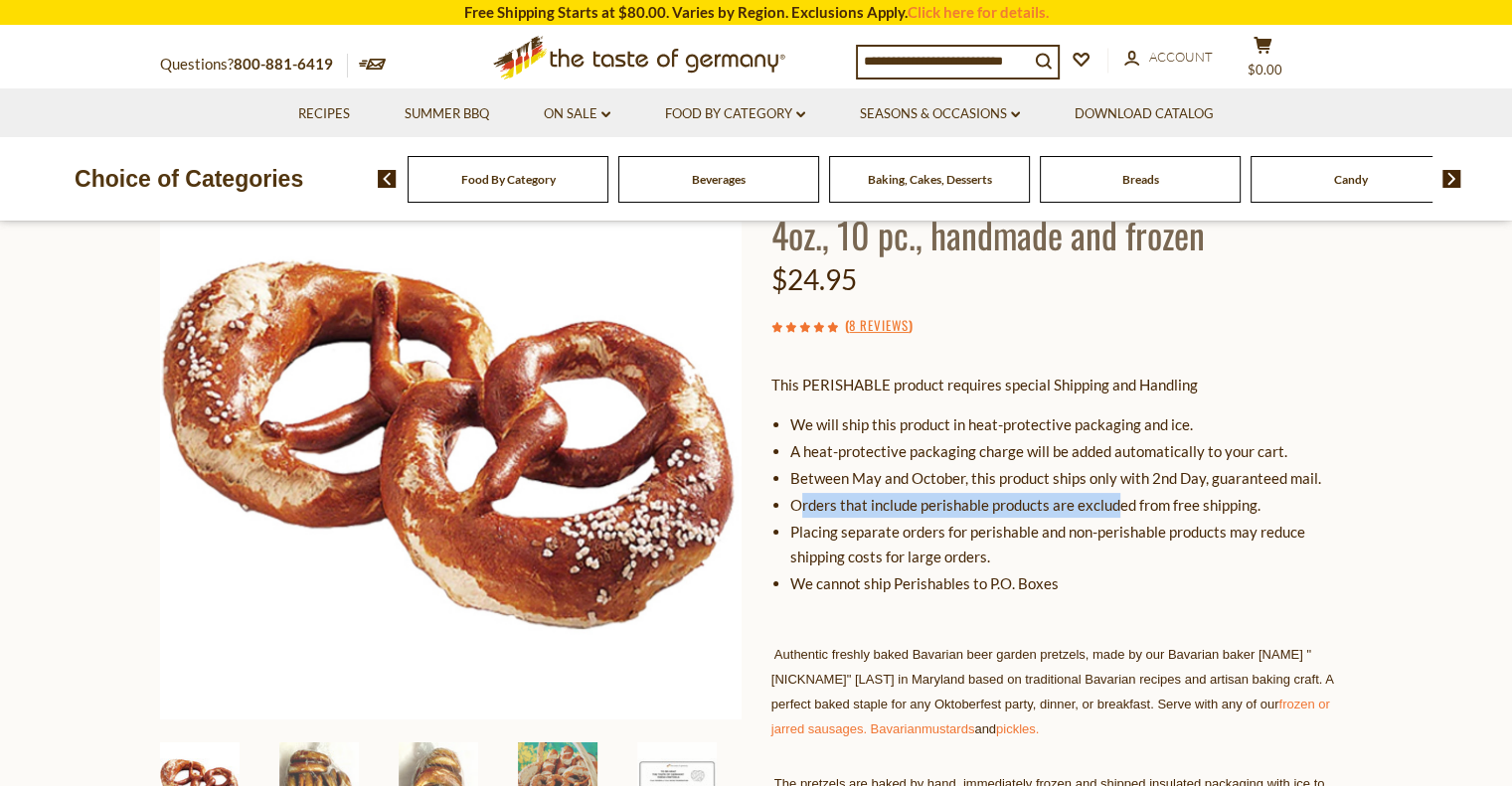 drag, startPoint x: 801, startPoint y: 498, endPoint x: 1115, endPoint y: 507, distance: 314.12895 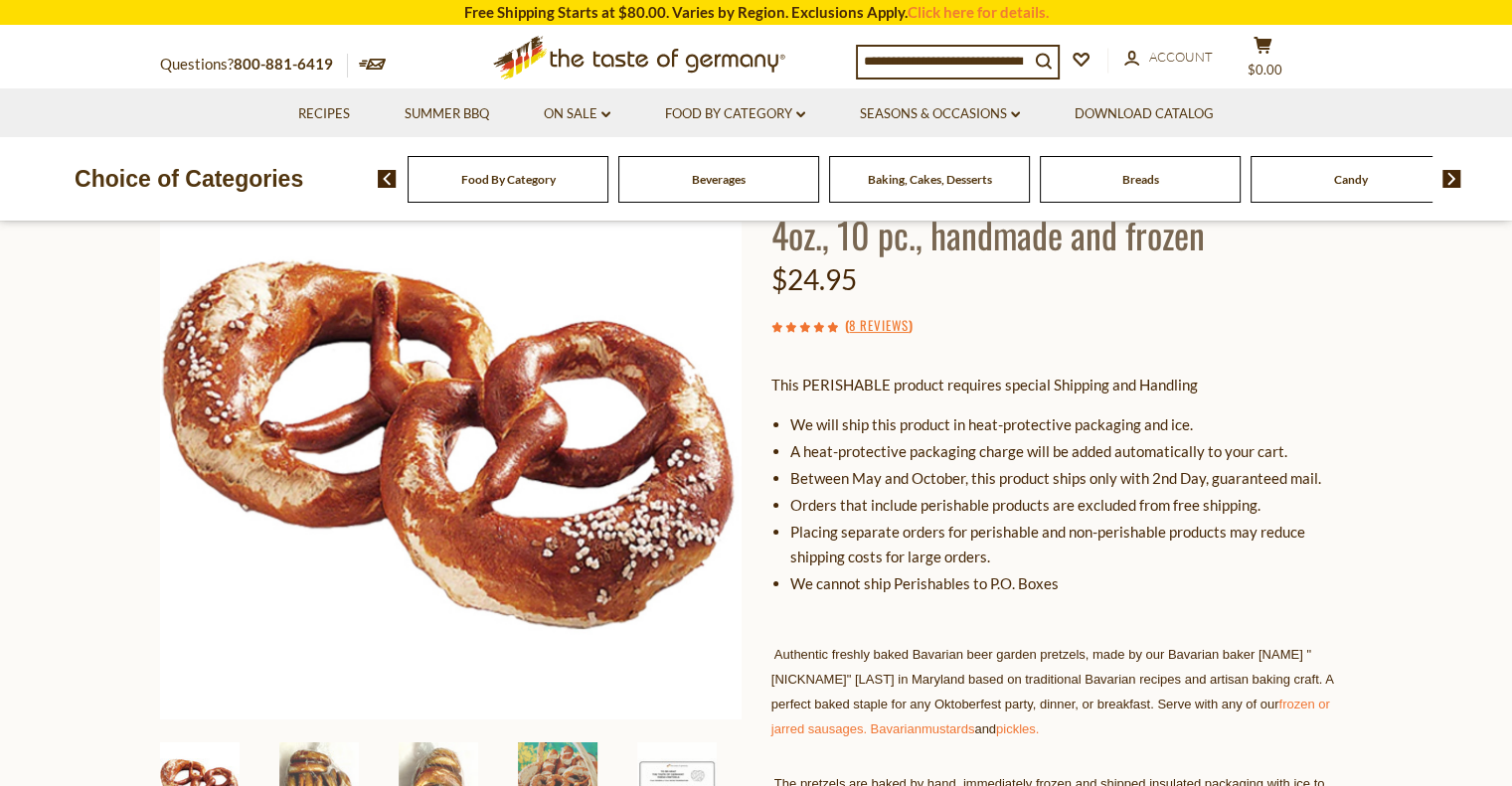 click on "Placing separate orders for perishable and non-perishable products may reduce shipping costs for large orders." at bounding box center [1072, 545] 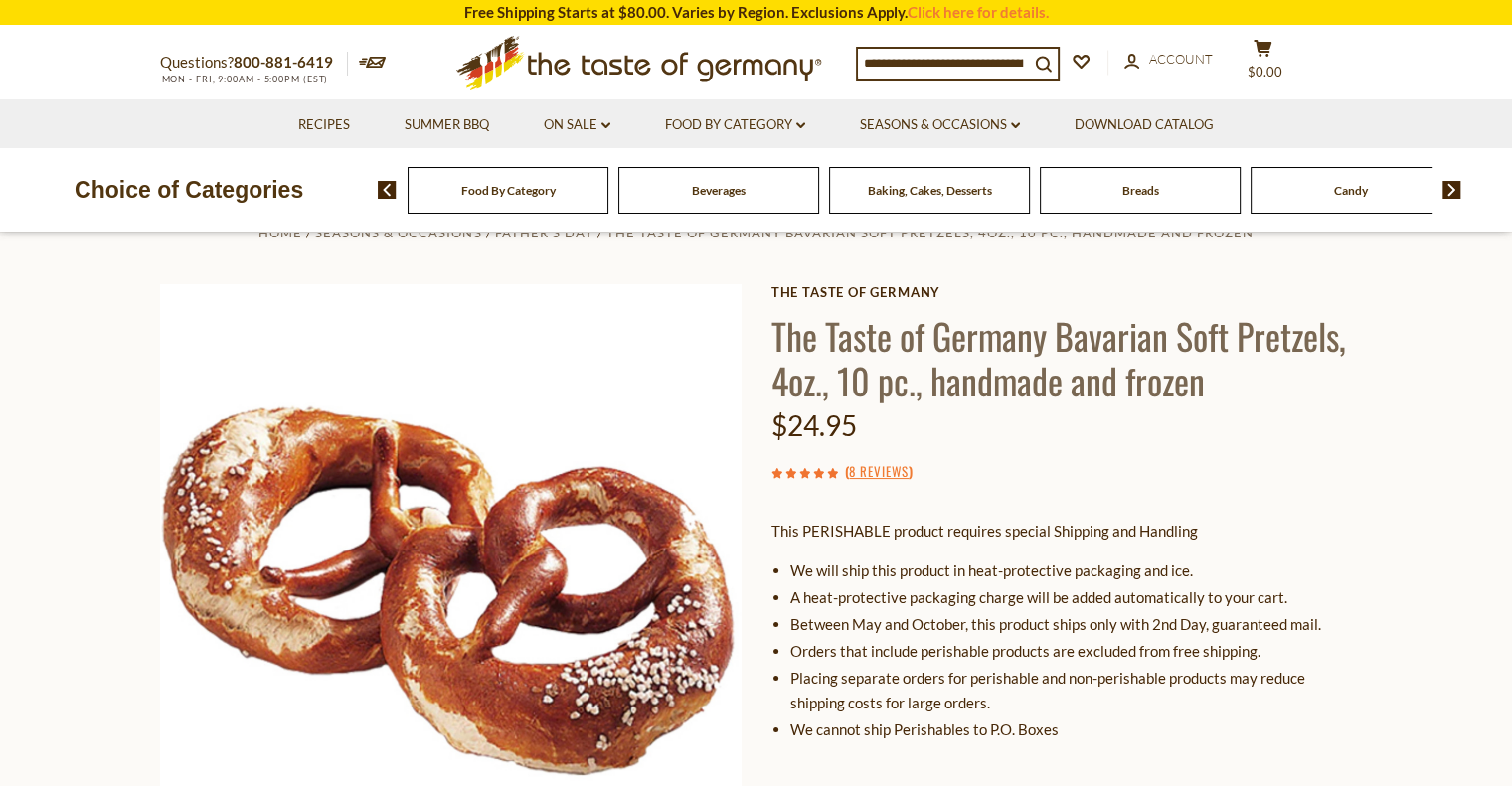 scroll, scrollTop: 0, scrollLeft: 0, axis: both 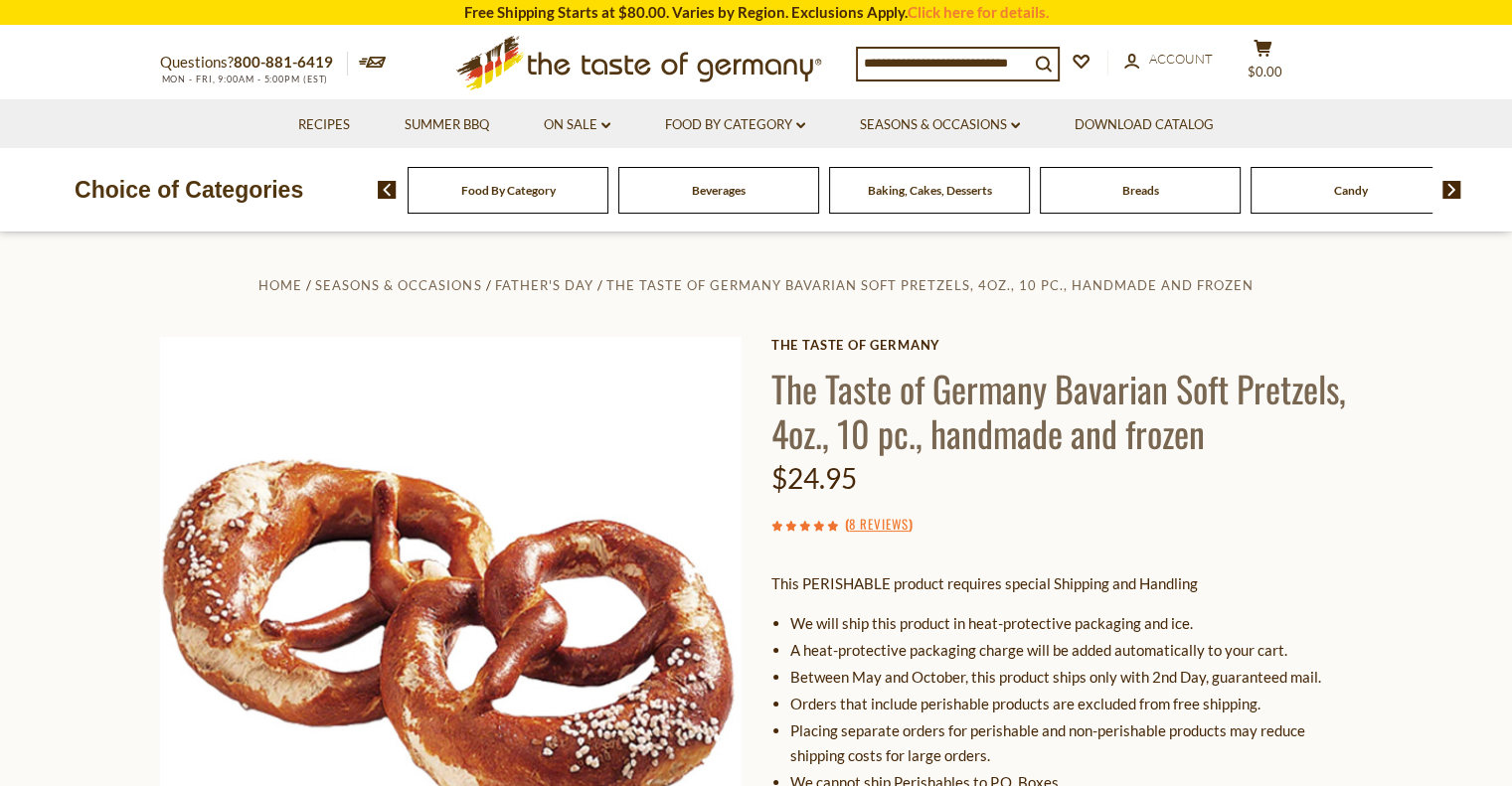click on "Food By Category
dropdown_arrow
All Food By Category
Featured Products
Taste of Germany Collections
Beverages
Baking, Cakes, Desserts
Breads
Candy
Cereal
Cookies
Coffee, Cocoa & Tea
Chocolate & Marzipan
Cheese & Dairy
Condiments, Seasonings
Fish
Jams and Honey
Kosher
Pasta and Potato
Pickled Vegetables
Plant-Based
Salad Dressings & Dips
Savory Snacks
Sausages" at bounding box center (735, 123) 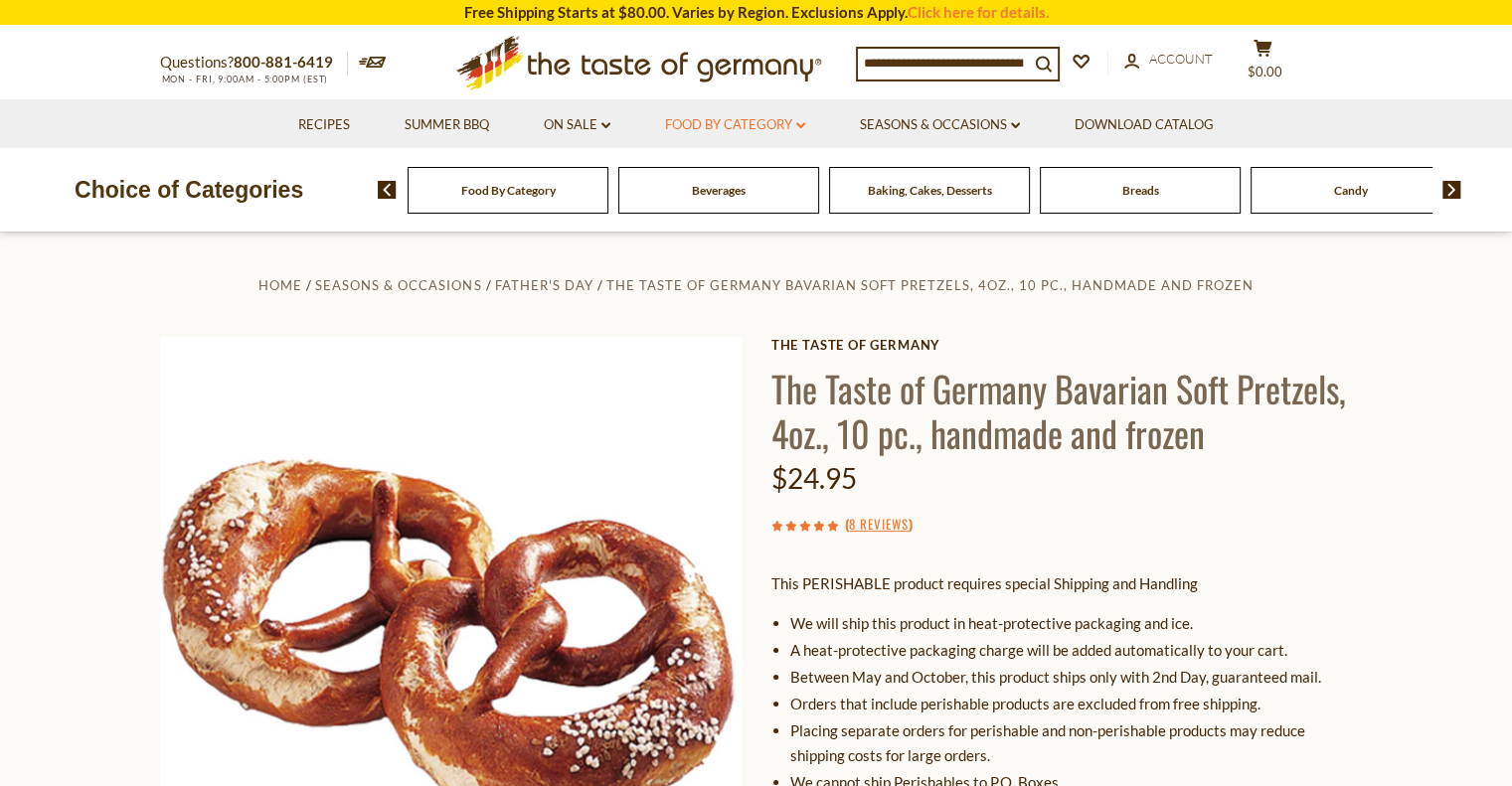 click on "dropdown_arrow" 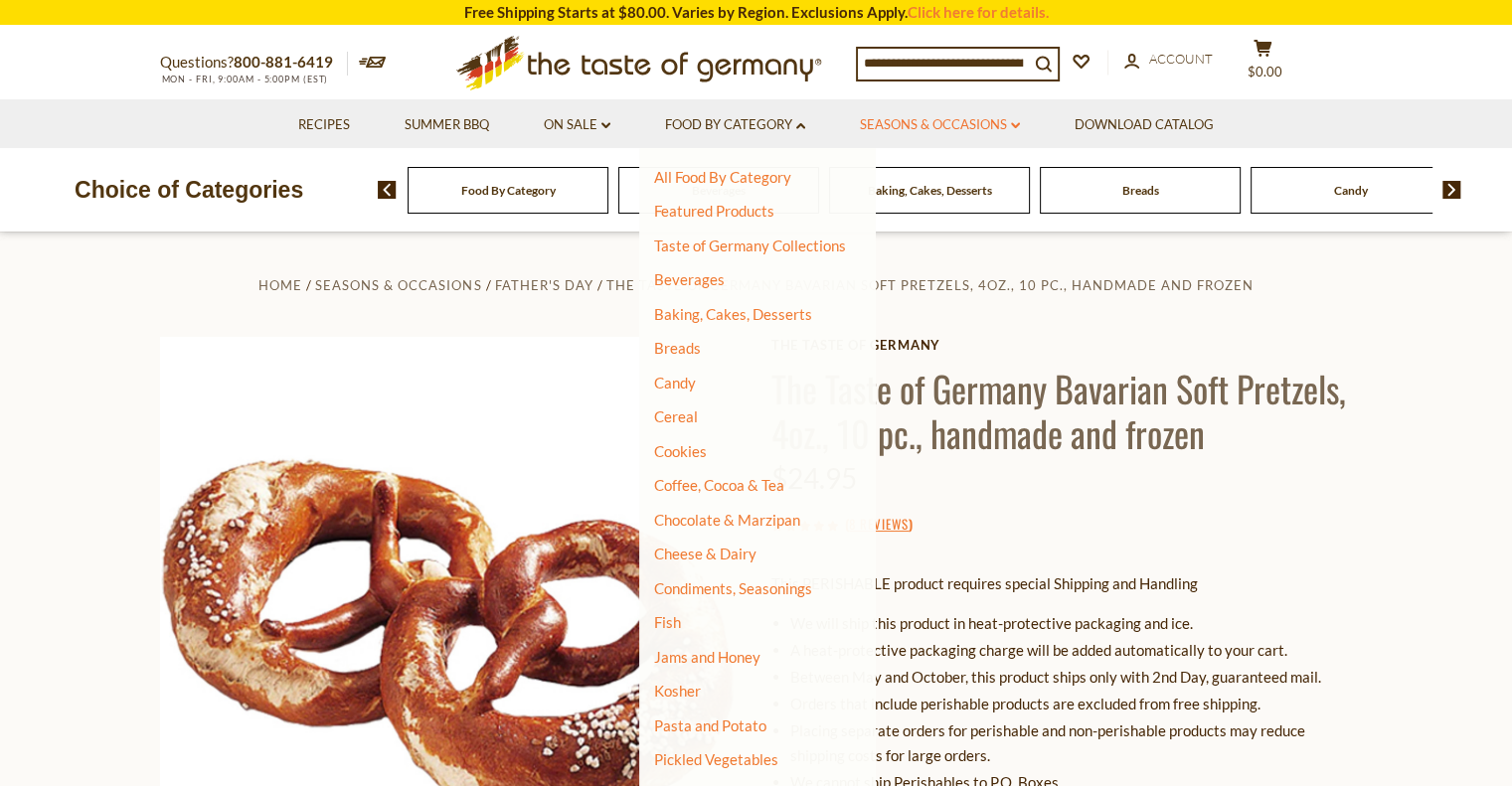 click on "Seasons & Occasions
dropdown_arrow" at bounding box center [939, 125] 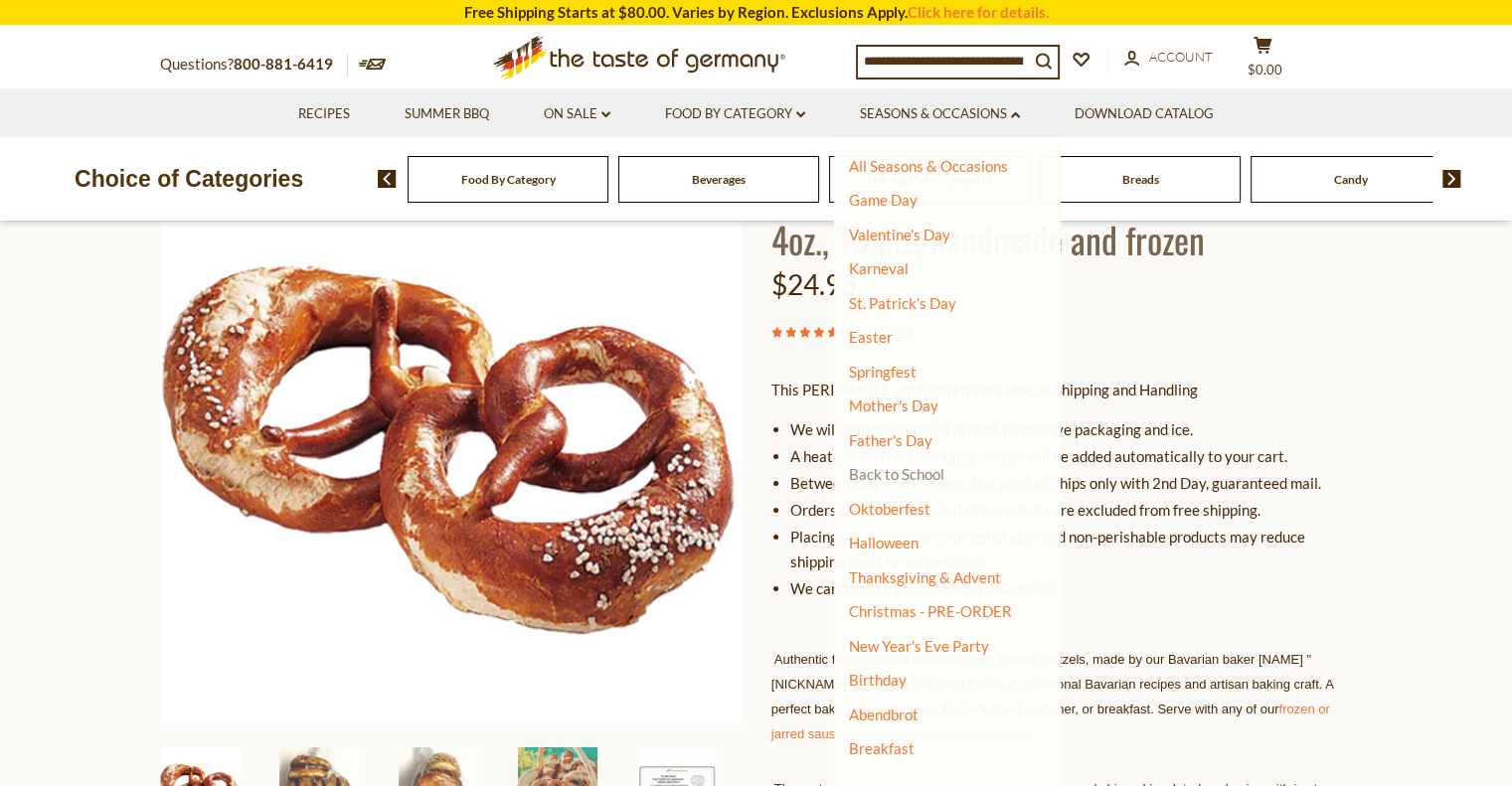 scroll, scrollTop: 199, scrollLeft: 0, axis: vertical 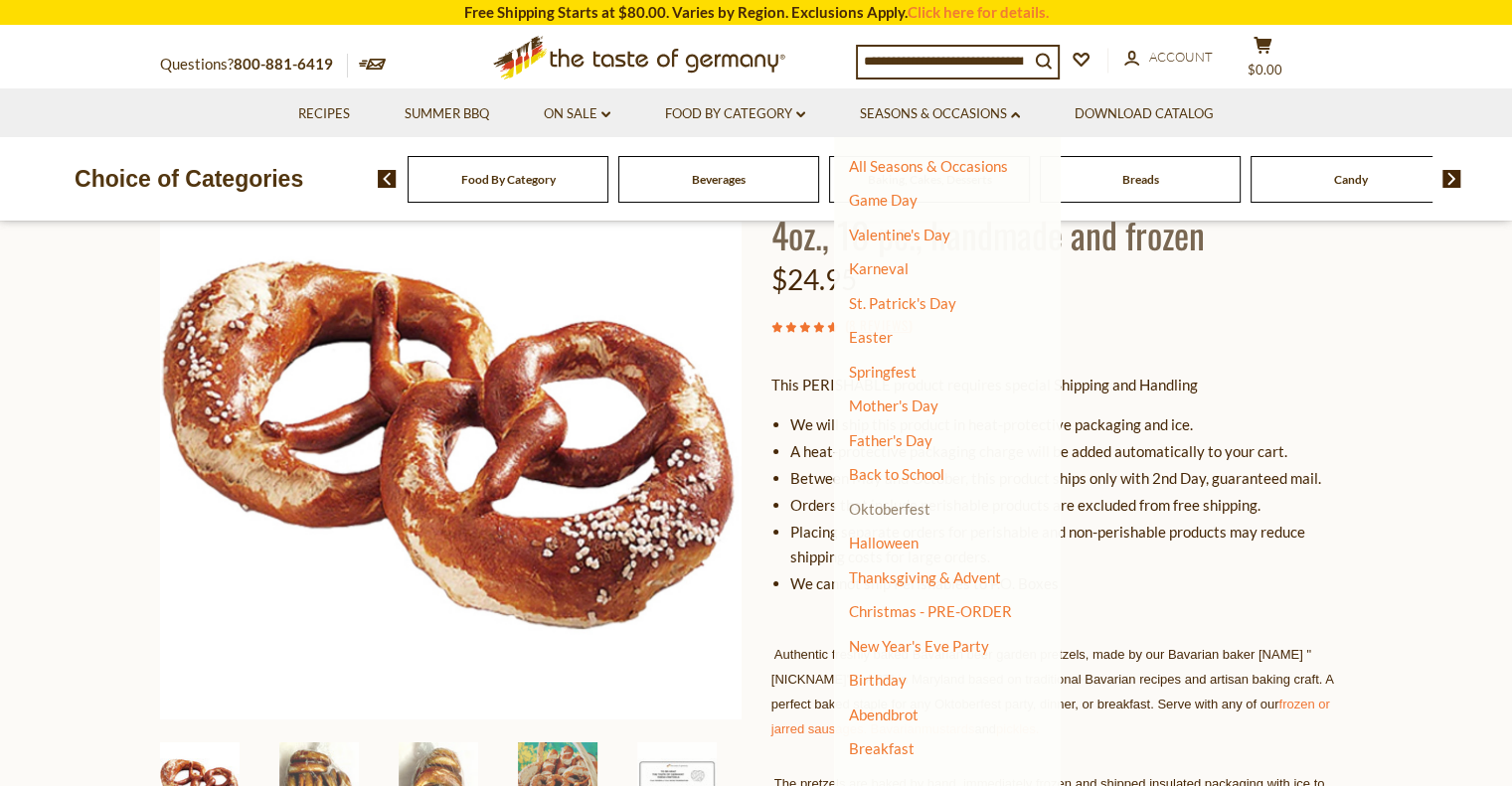 click on "Oktoberfest" at bounding box center [890, 509] 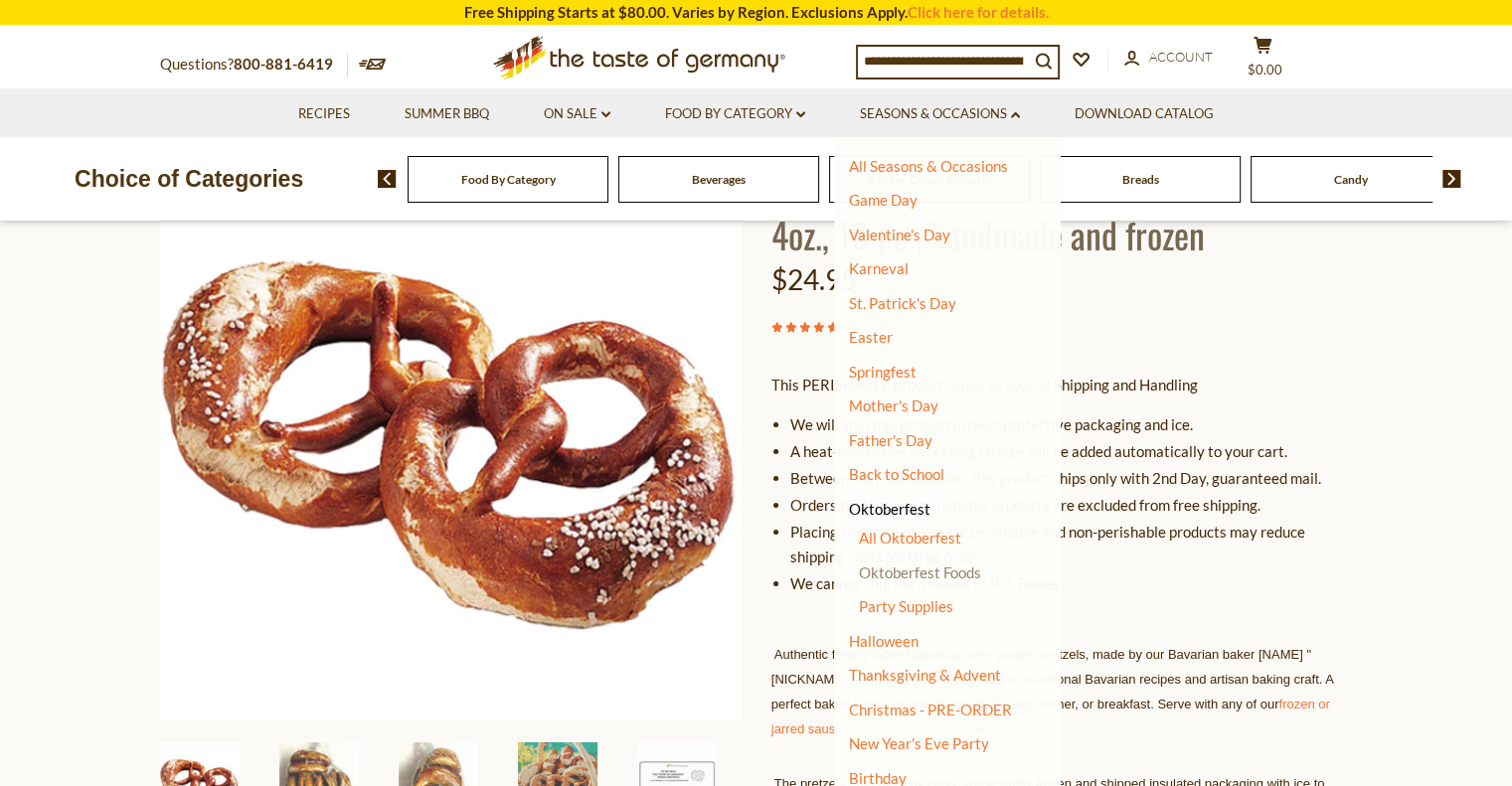 click on "Oktoberfest Foods" at bounding box center [920, 572] 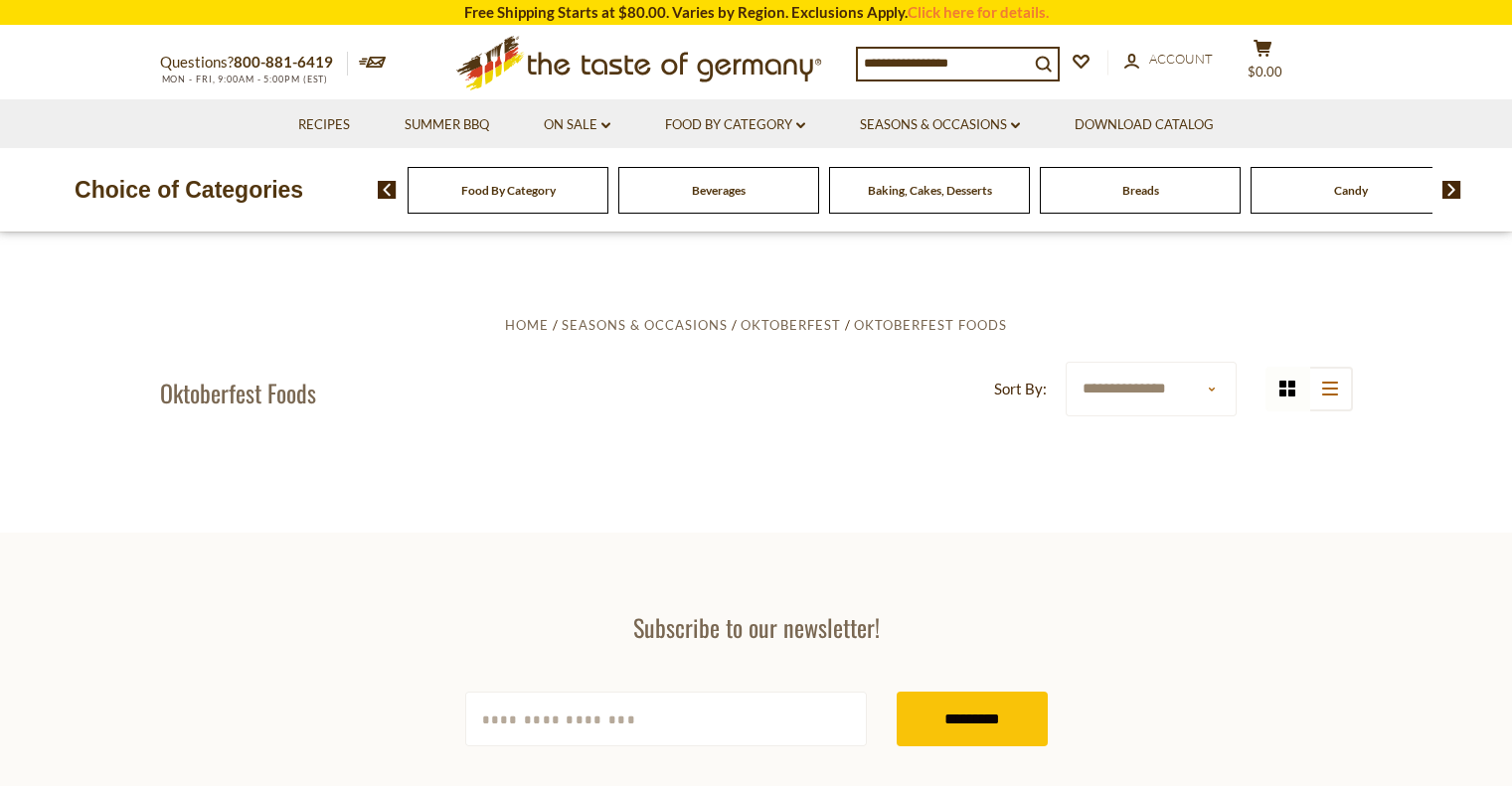 scroll, scrollTop: 0, scrollLeft: 0, axis: both 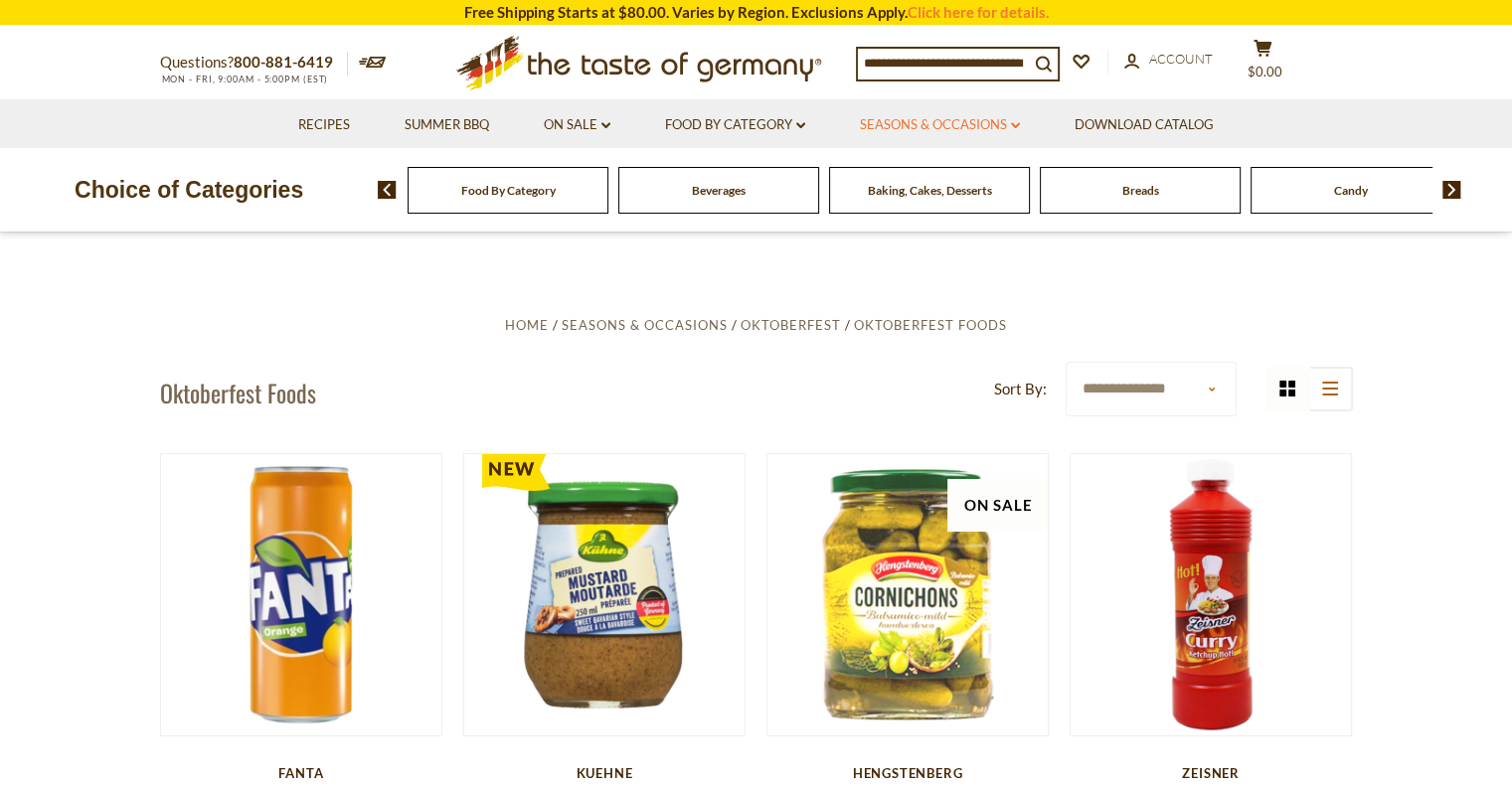 click on "Seasons & Occasions
dropdown_arrow" at bounding box center (939, 125) 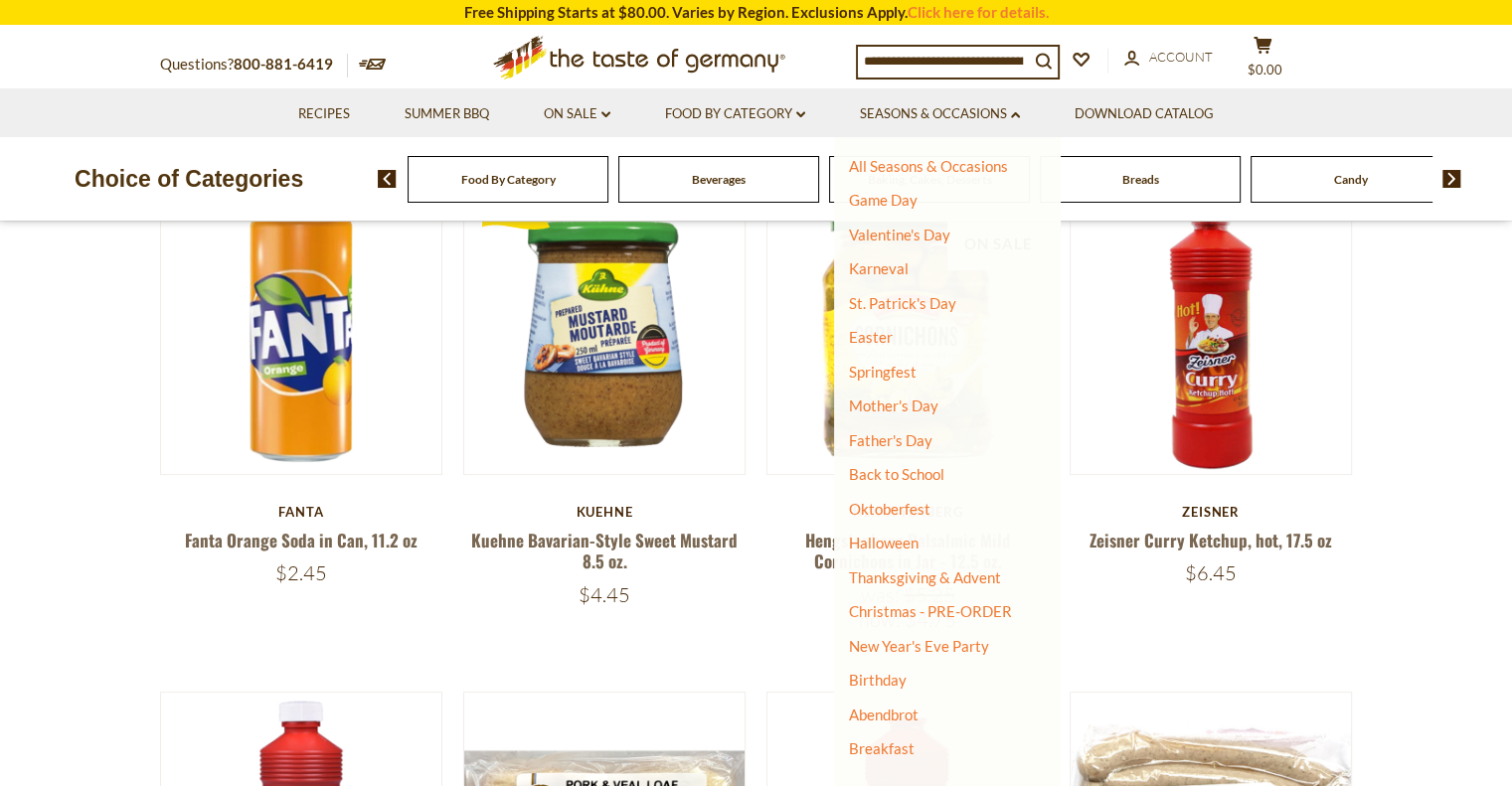 scroll, scrollTop: 298, scrollLeft: 0, axis: vertical 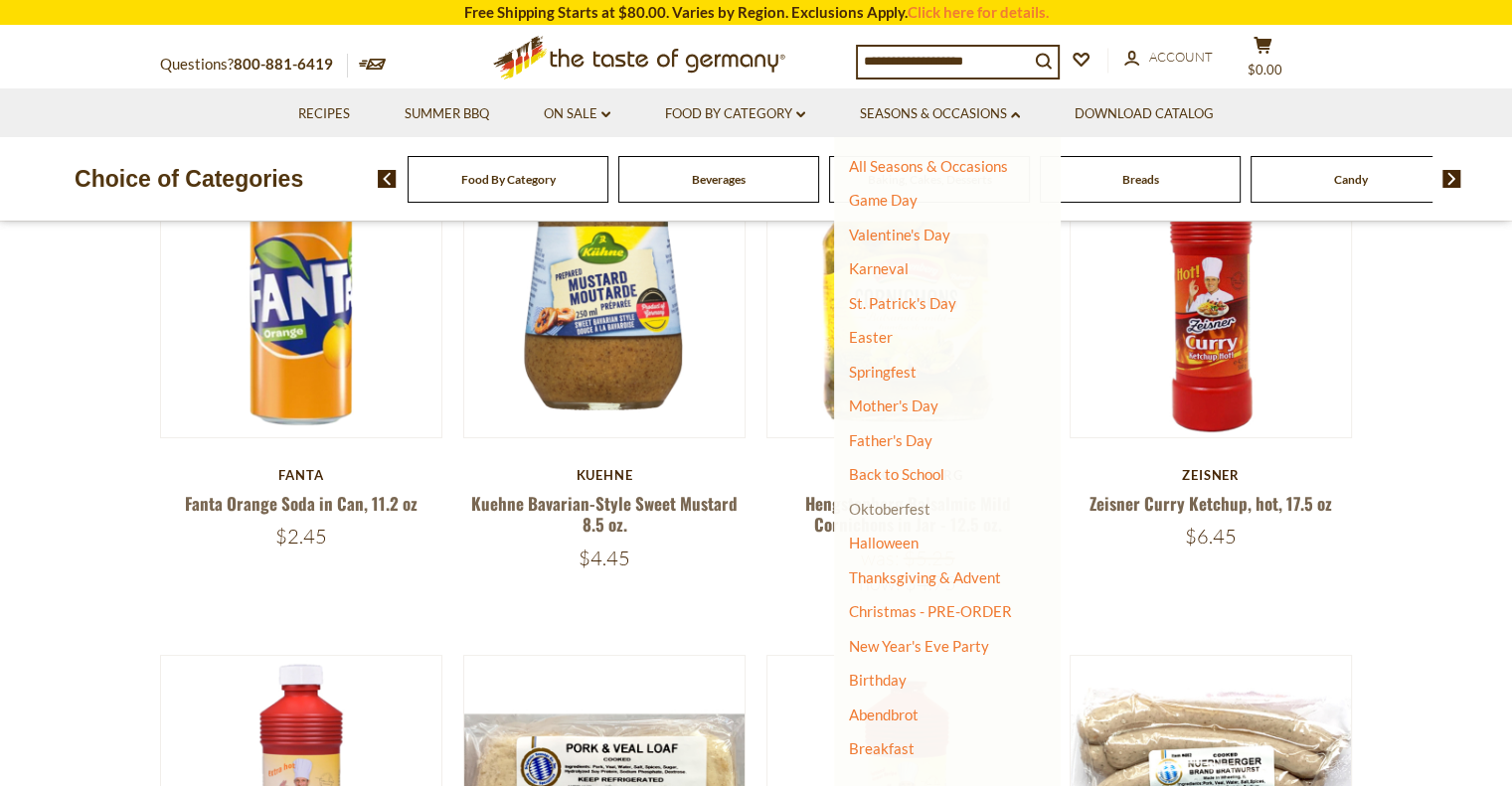 click on "Oktoberfest" at bounding box center [890, 509] 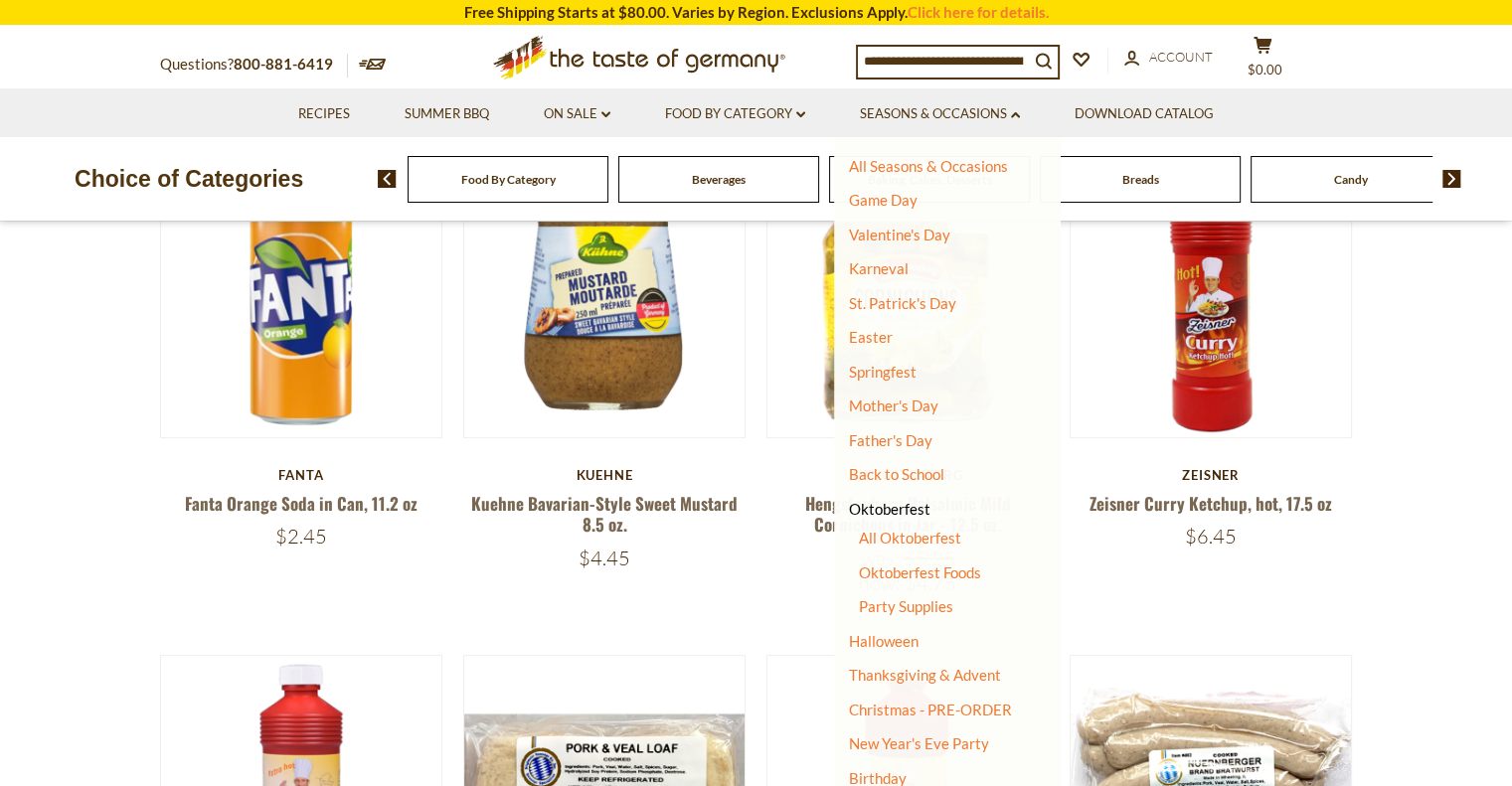 click on "**********" at bounding box center (756, 1779) 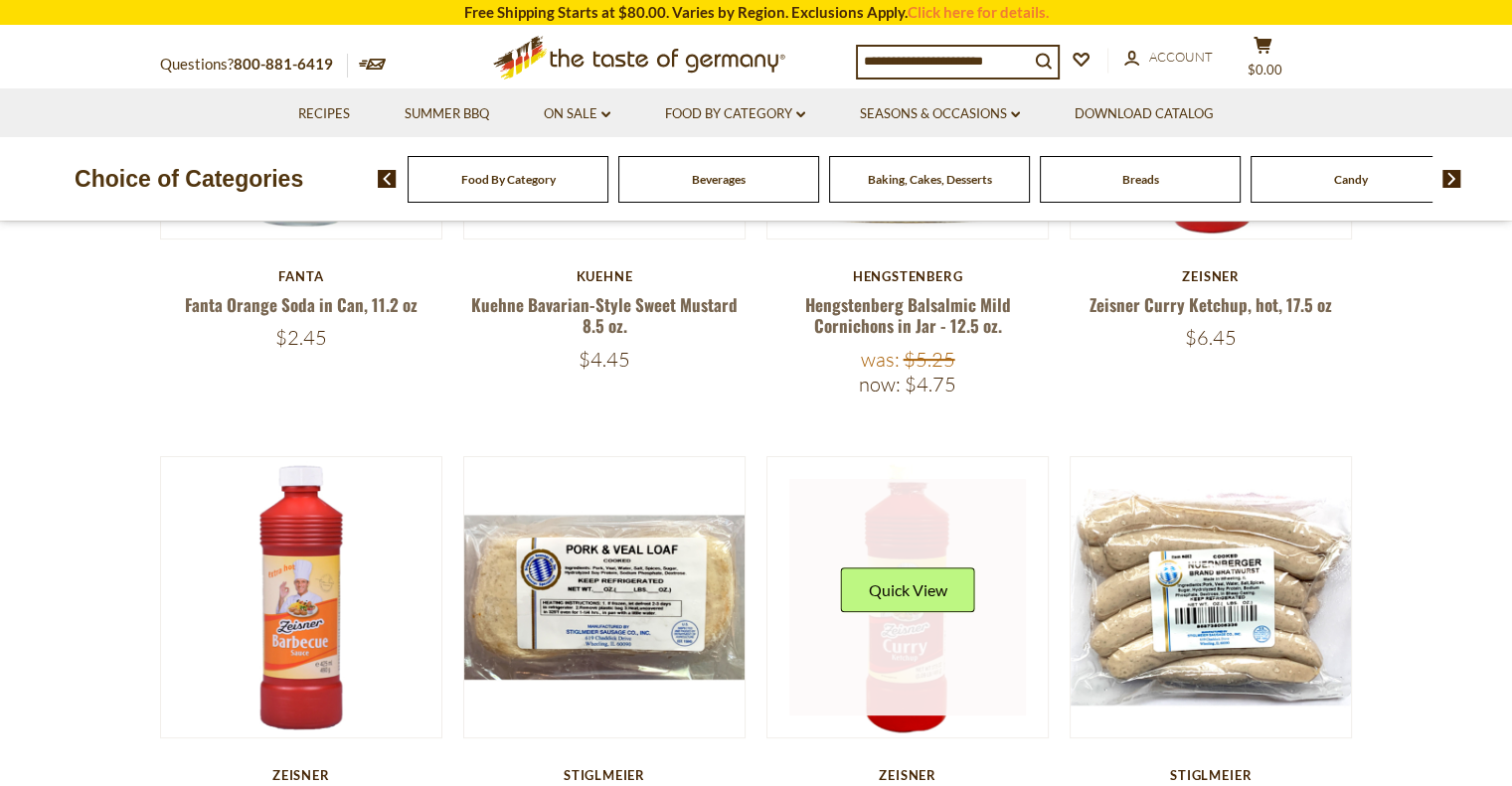 scroll, scrollTop: 696, scrollLeft: 0, axis: vertical 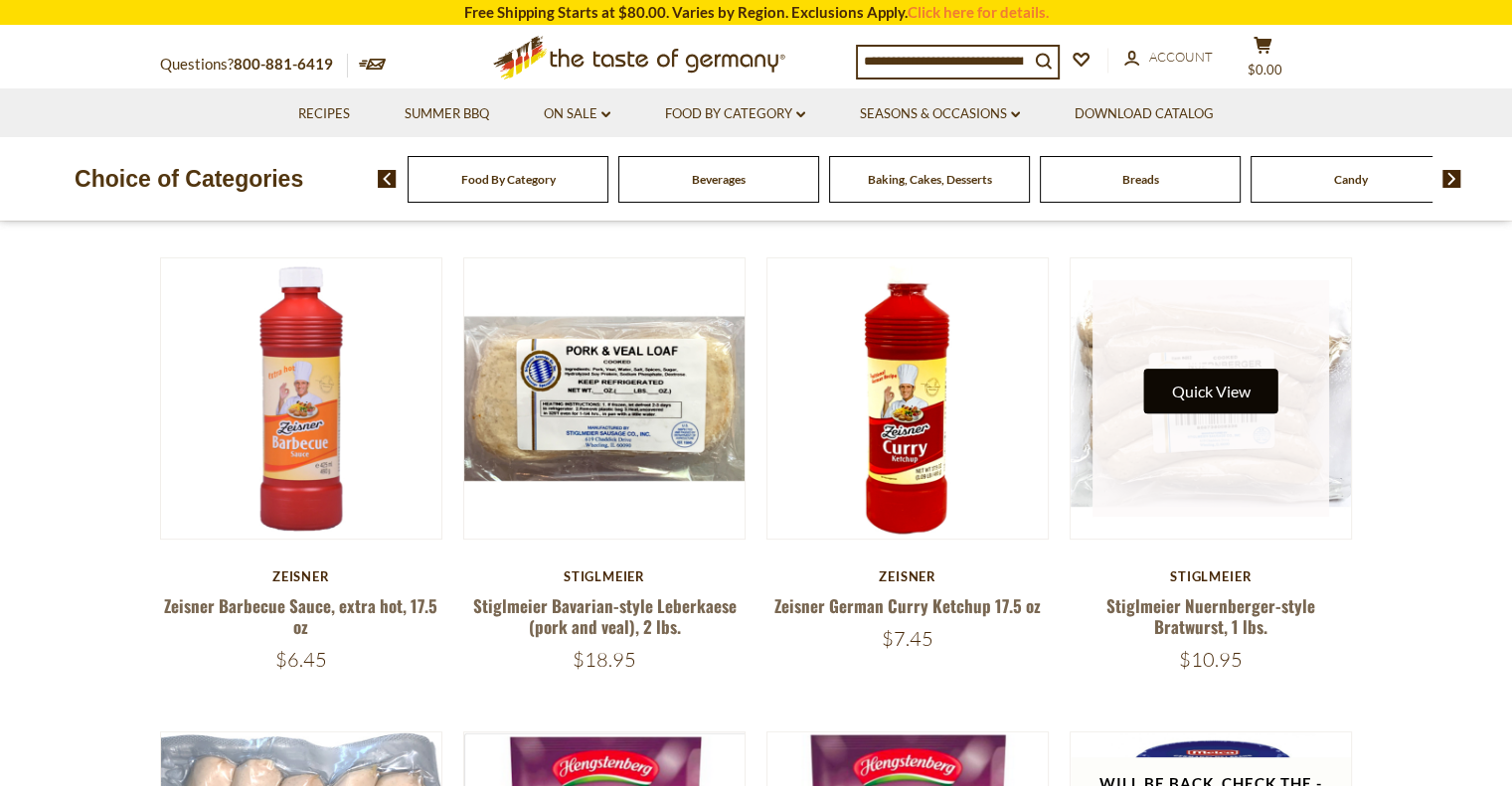 click on "Quick View" at bounding box center (1211, 391) 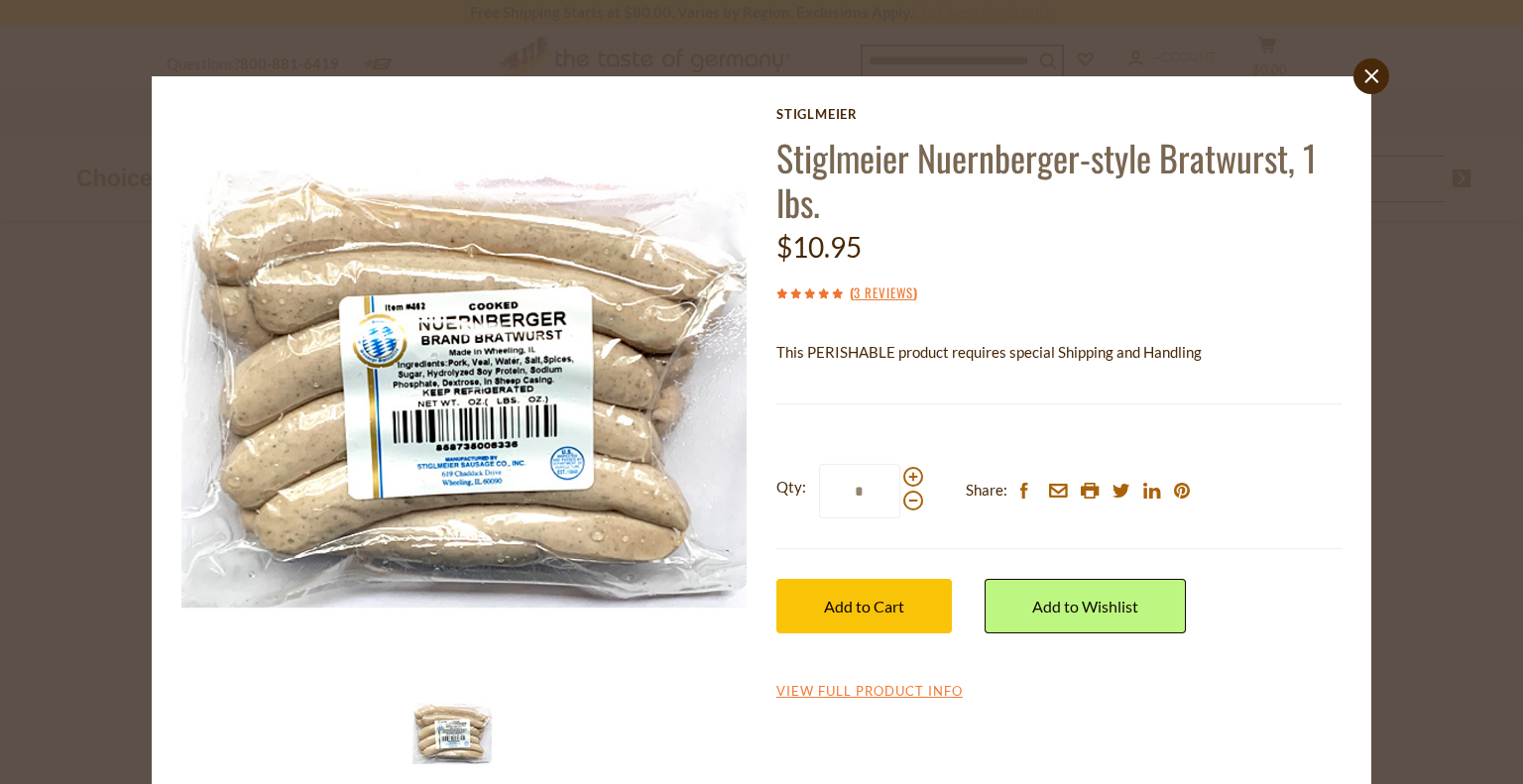 click on "close
Stiglmeier
Stiglmeier Nuernberger-style Bratwurst,  1 lbs.
$10.95
(  3 Reviews  )
This PERISHABLE product requires special Shipping and Handling
We will ship this product in heat-protective packaging and ice.
A heat-protective packaging charge will be added automatically to your cart.
Between May and October, this product ships only with 2nd Day, guaranteed mail." at bounding box center [762, 392] 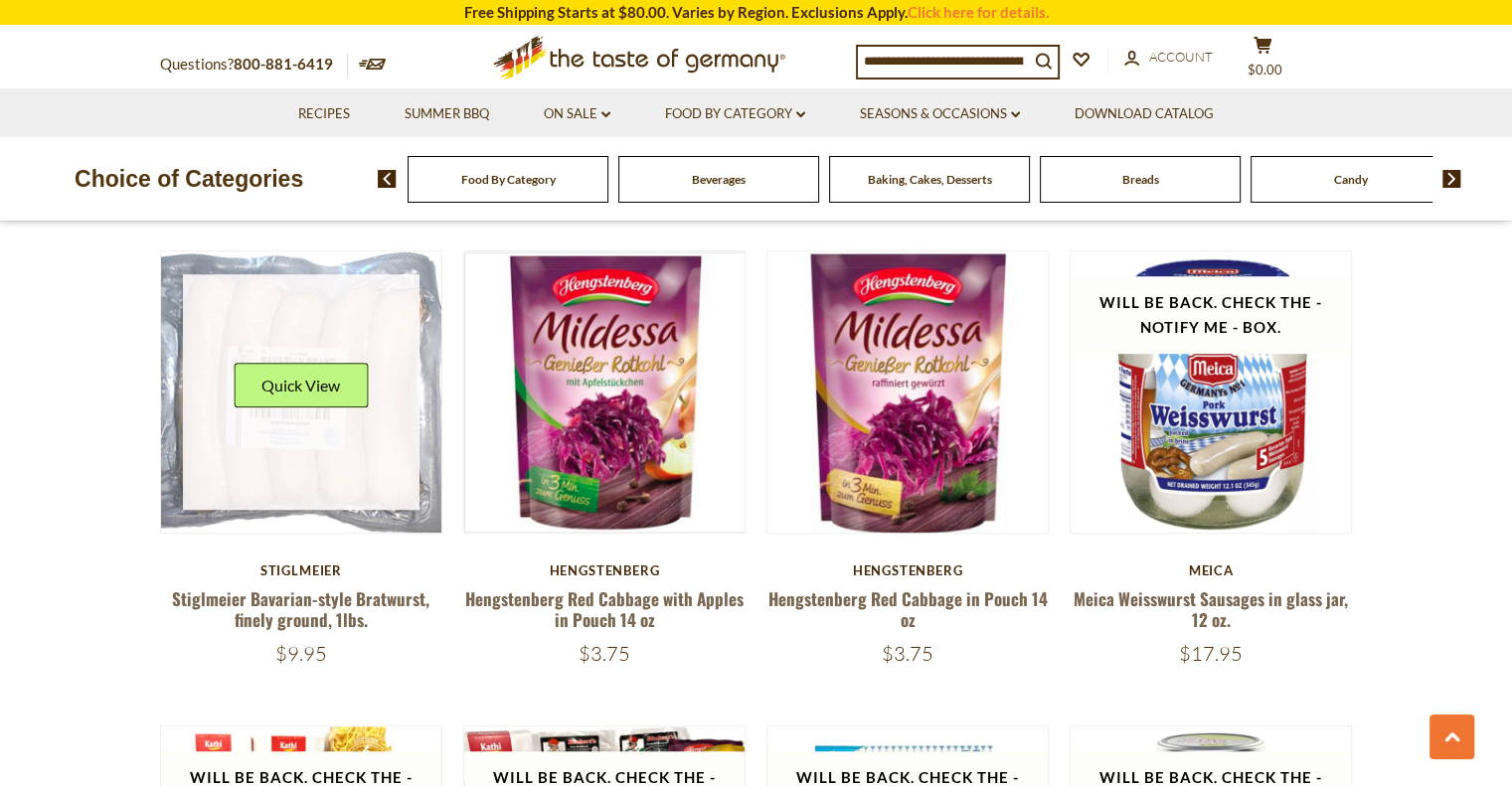 scroll, scrollTop: 1093, scrollLeft: 0, axis: vertical 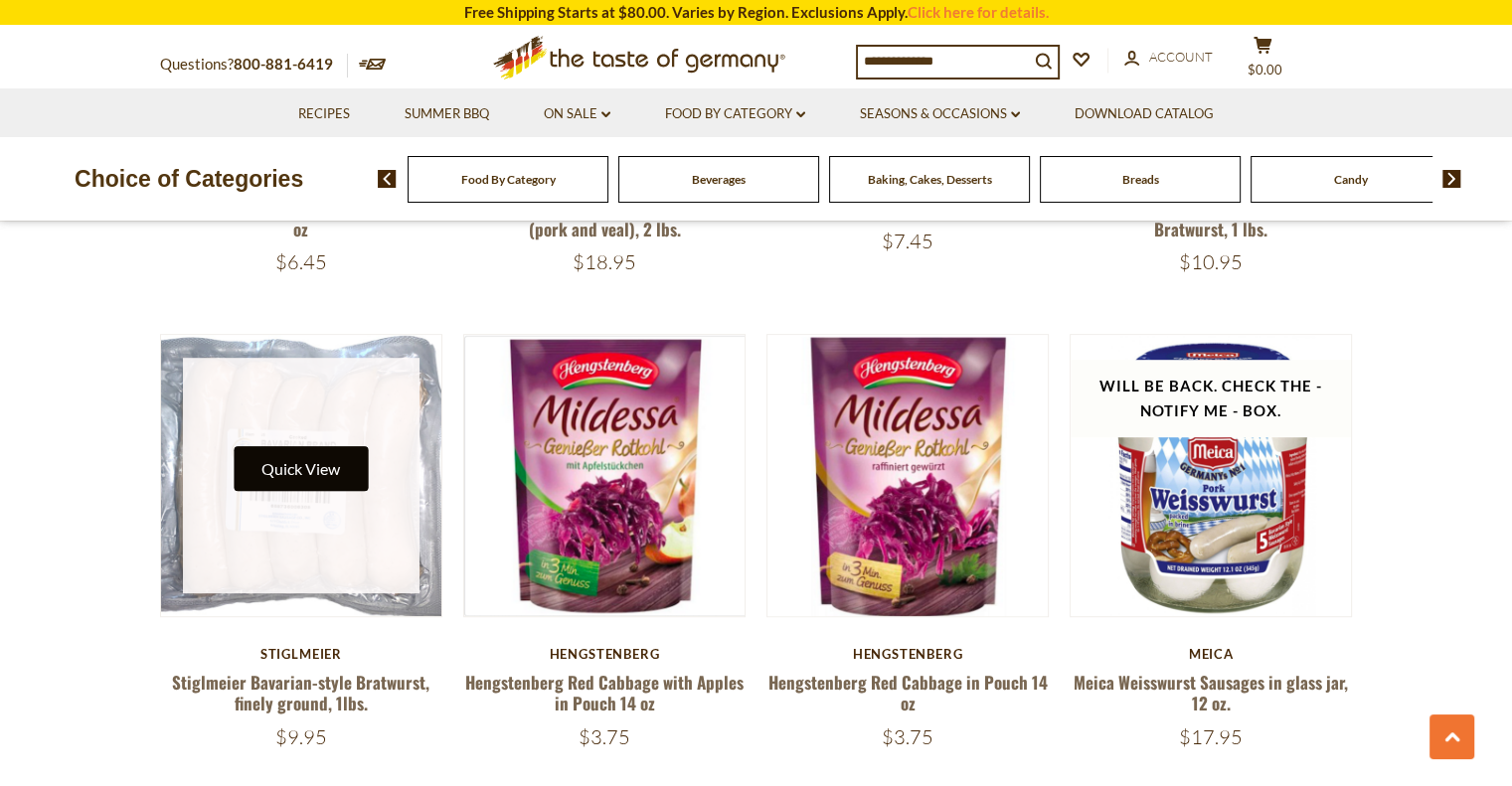 click on "Quick View" at bounding box center (300, 468) 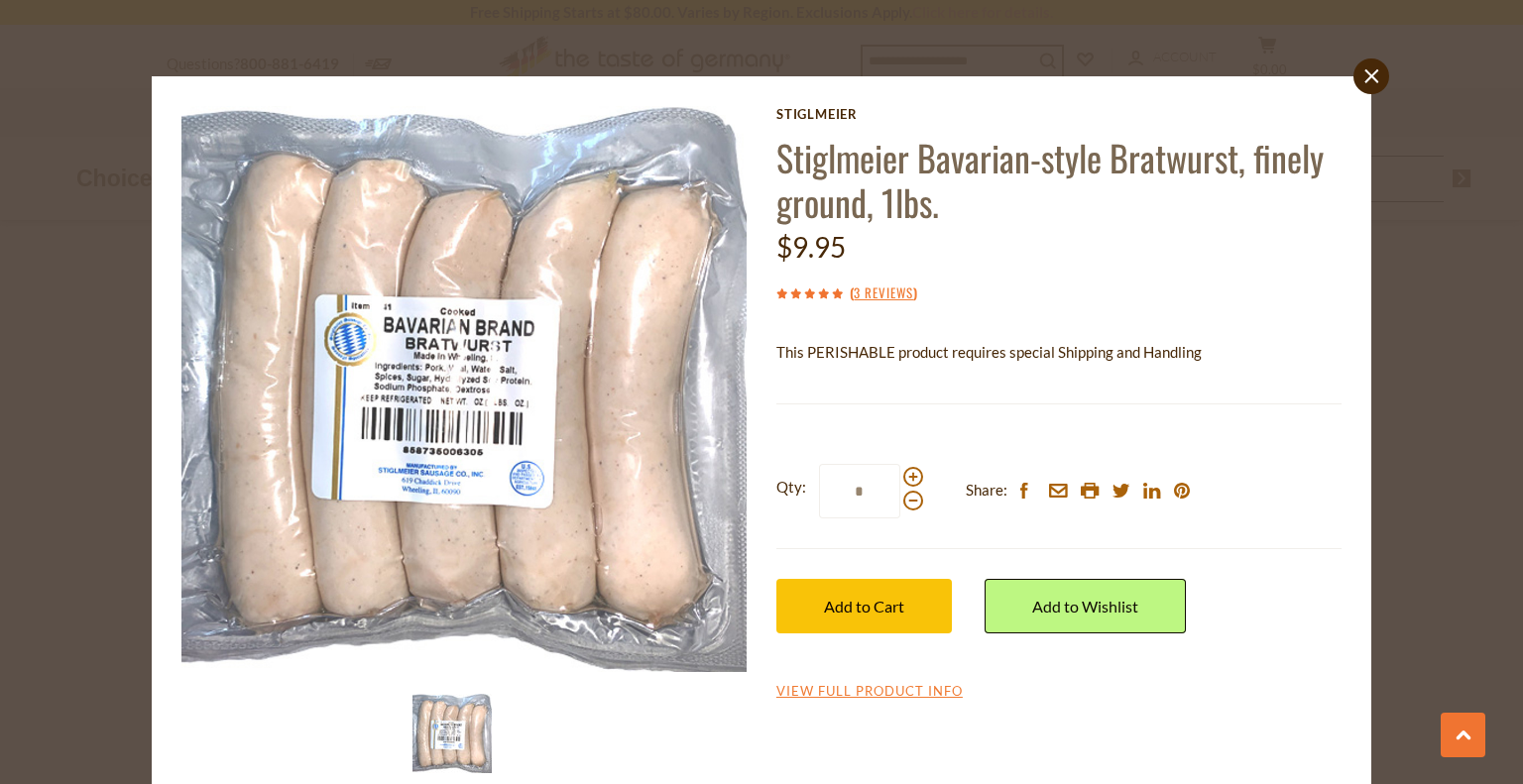 click on "close
Stiglmeier
Stiglmeier Bavarian-style Bratwurst, finely ground,  1lbs.
$9.95
(  3 Reviews  )
This PERISHABLE product requires special Shipping and Handling
We will ship this product in heat-protective packaging and ice.
A heat-protective packaging charge will be added automatically to your cart.
Between May and October, this product ships only with 2nd Day, guaranteed mail." at bounding box center (762, 392) 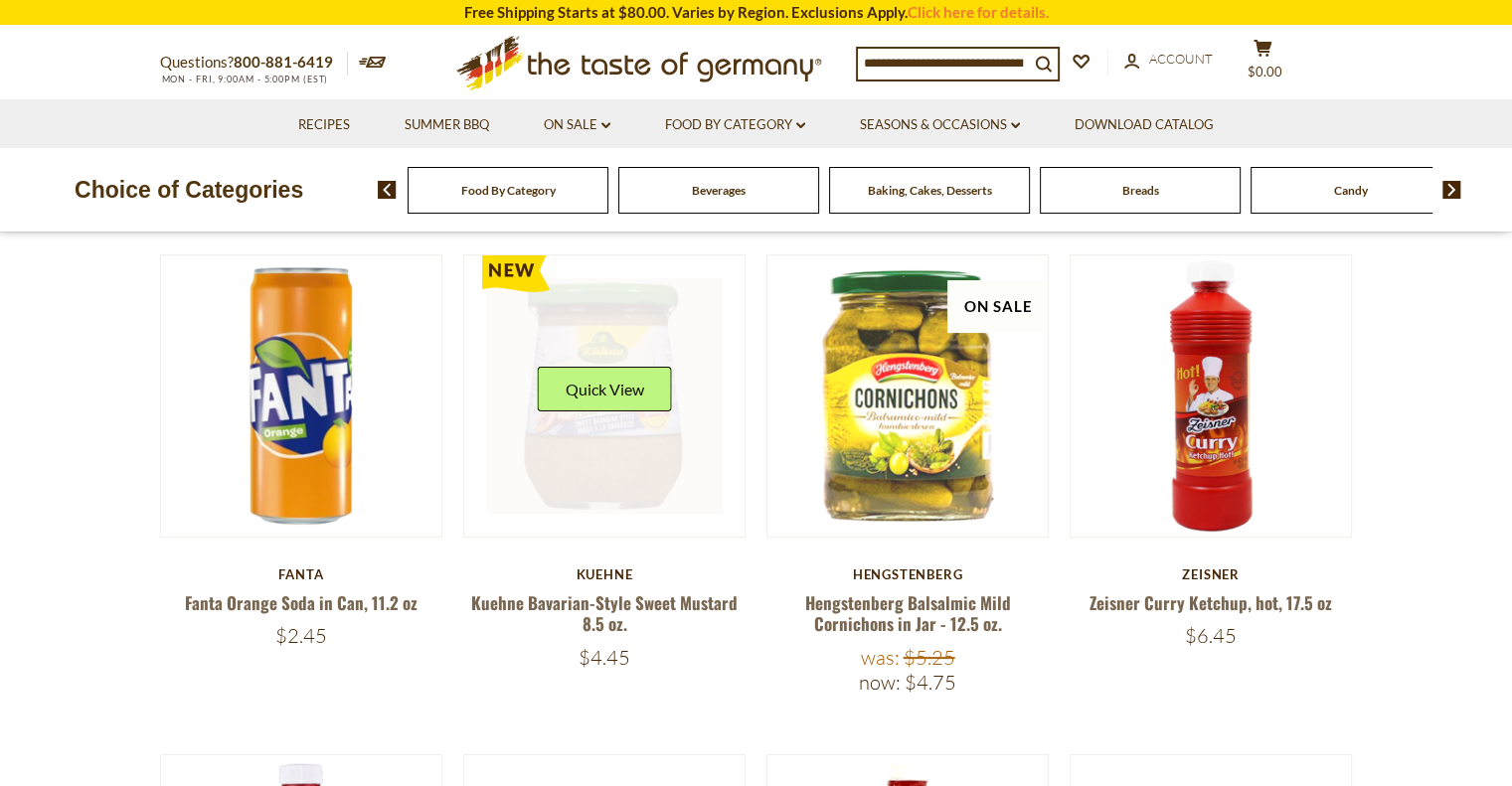 scroll, scrollTop: 0, scrollLeft: 0, axis: both 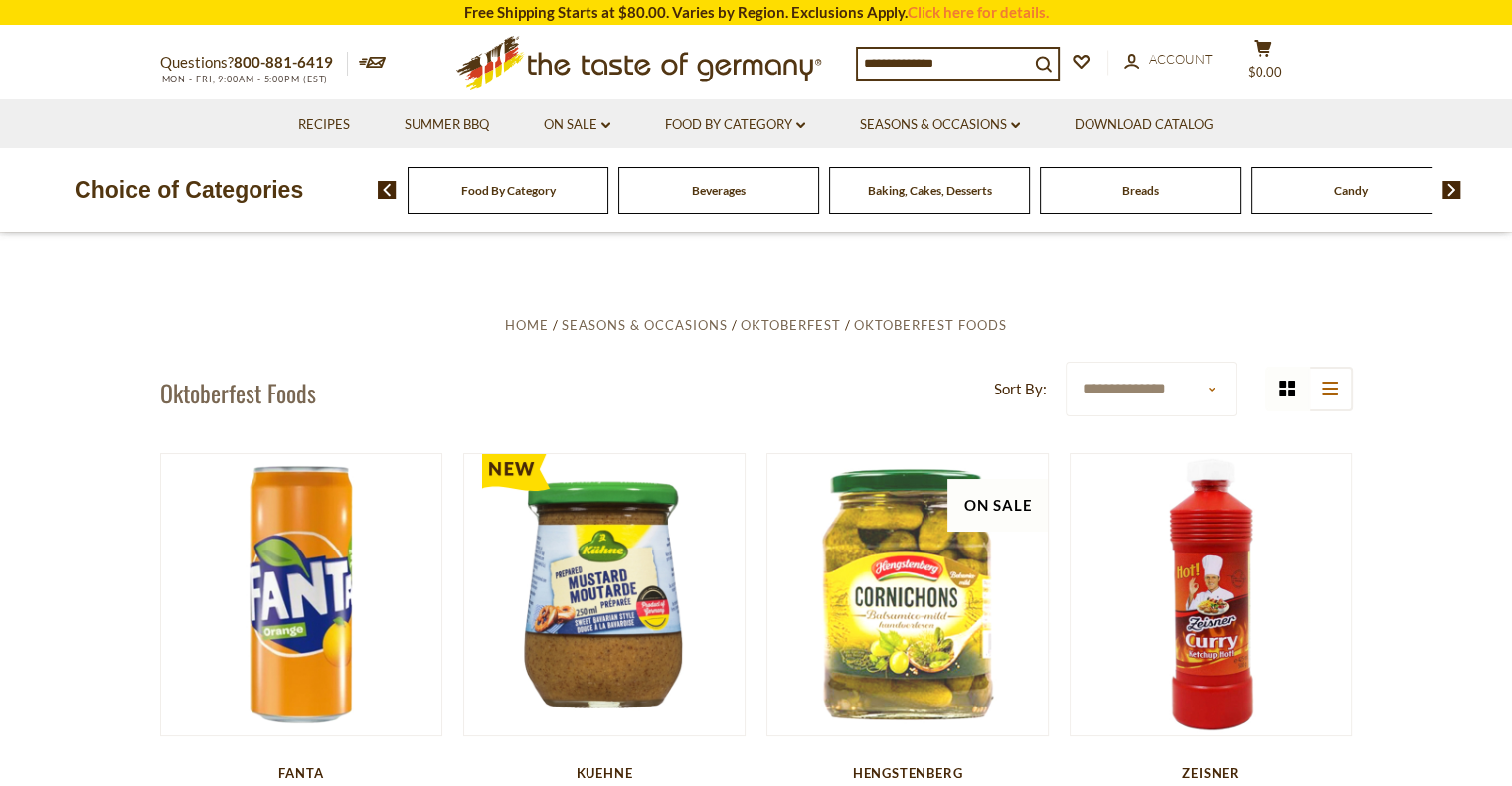 click on "Beverages" at bounding box center (508, 190) 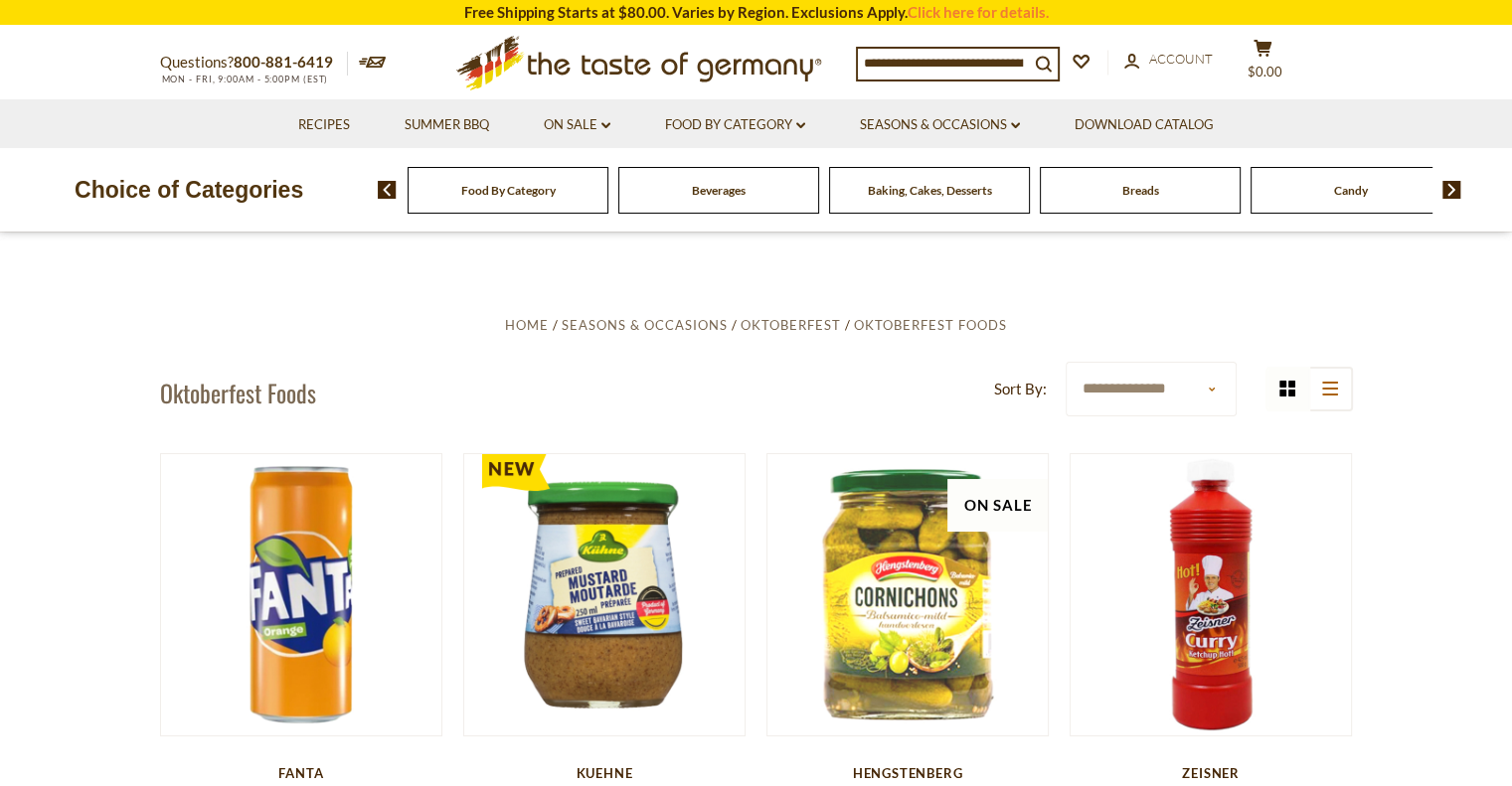 click on "Beverages" at bounding box center (719, 190) 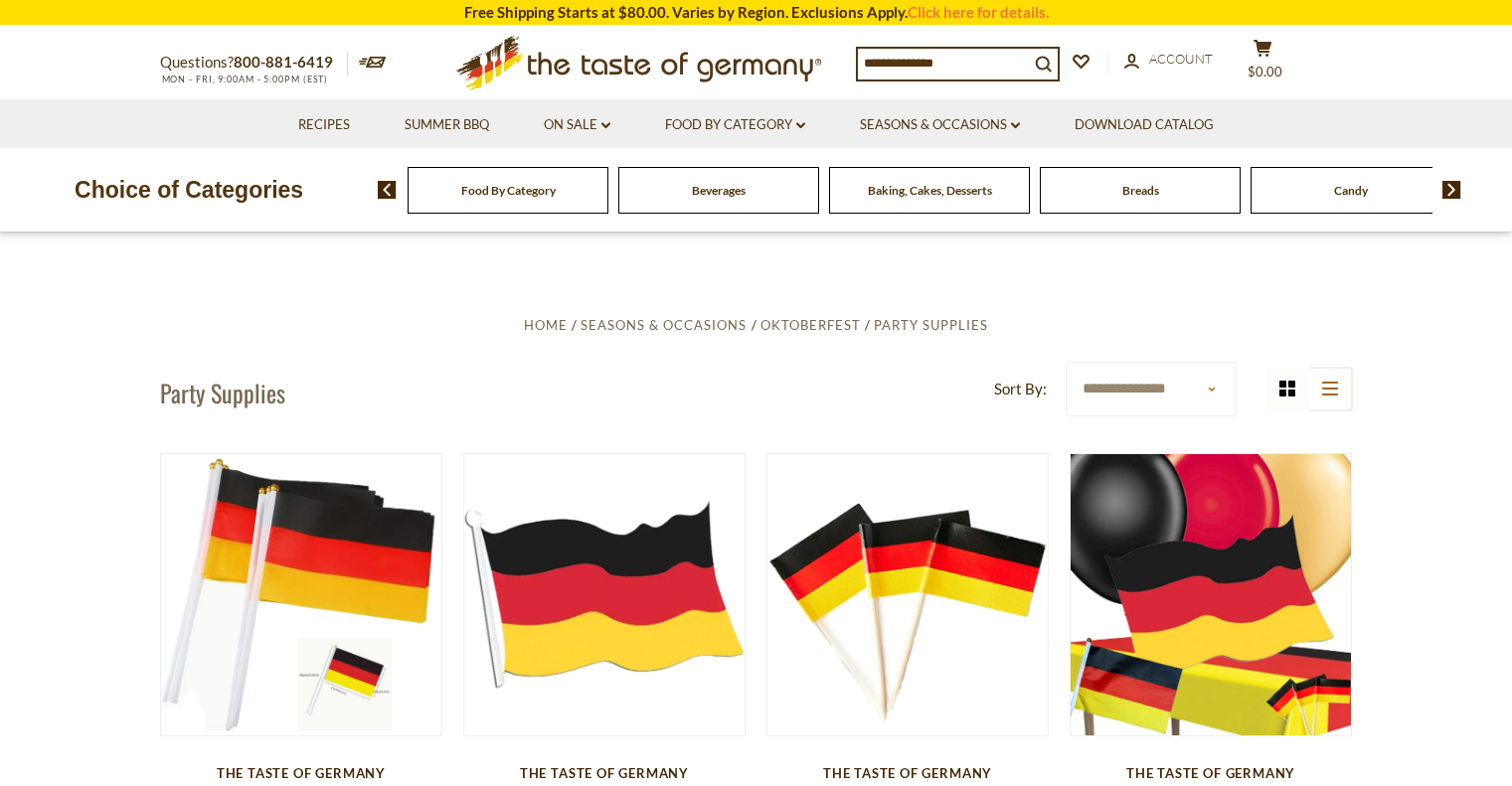 scroll, scrollTop: 0, scrollLeft: 0, axis: both 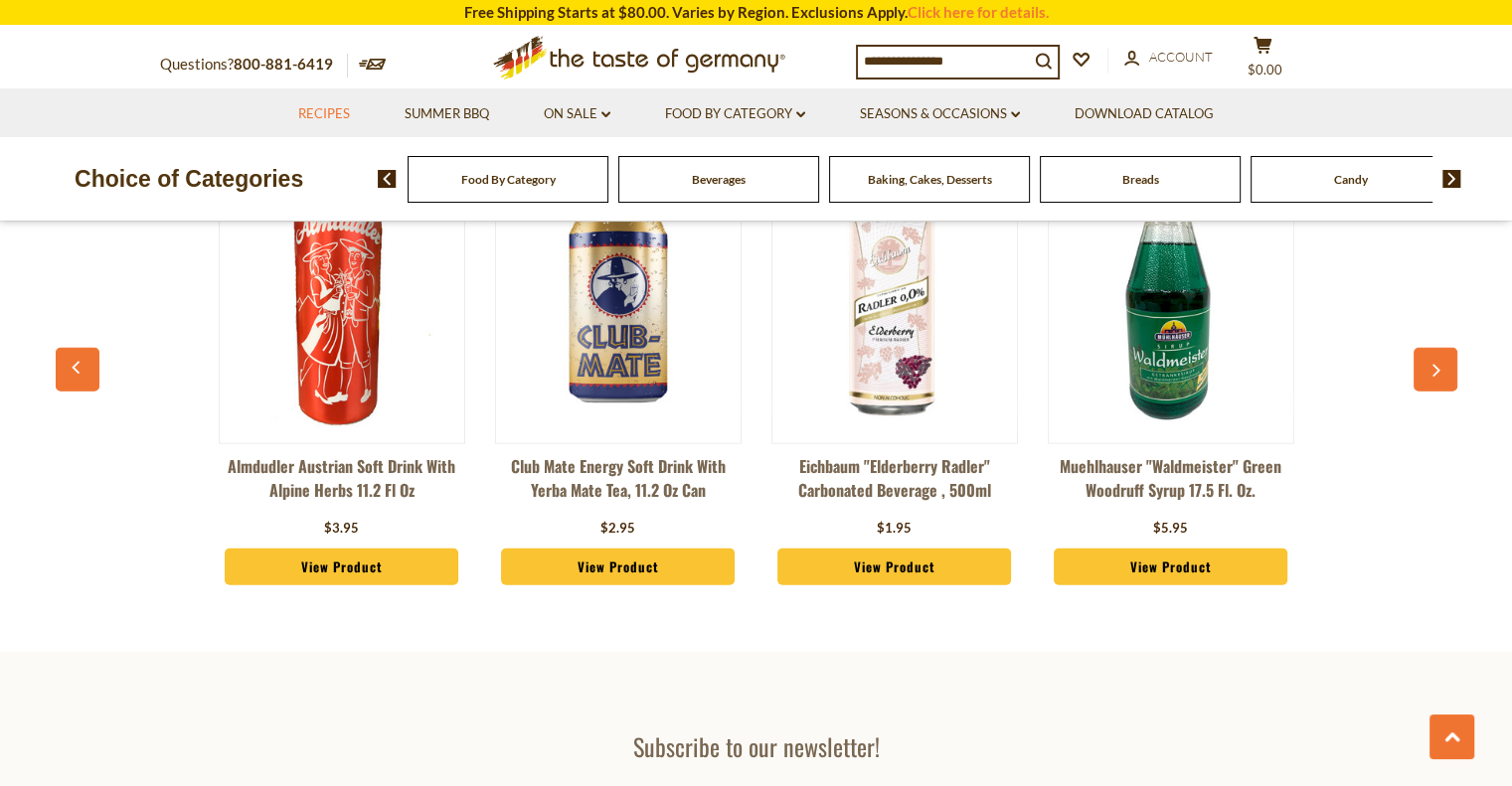 click on "Recipes" at bounding box center (324, 114) 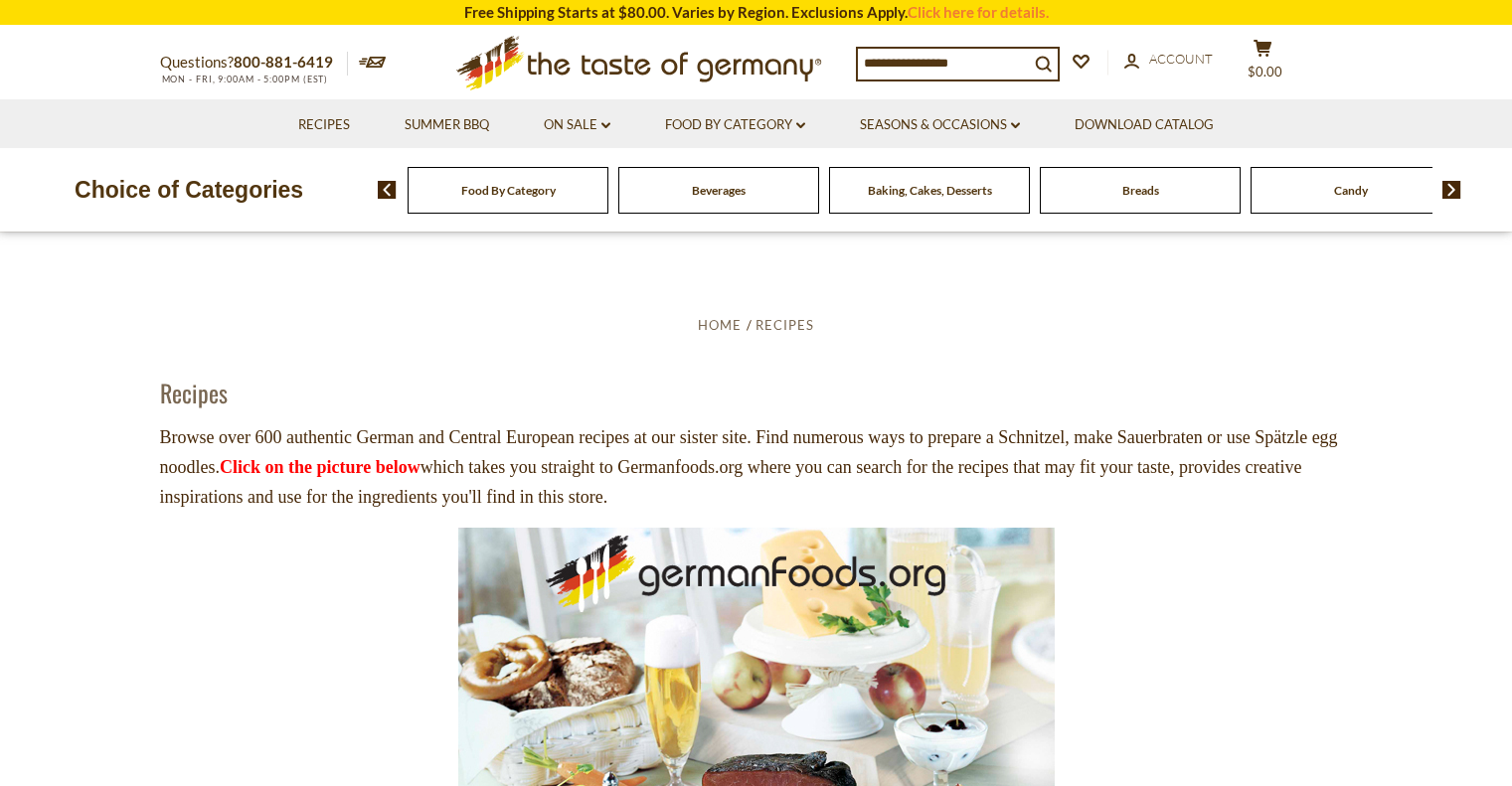 scroll, scrollTop: 0, scrollLeft: 0, axis: both 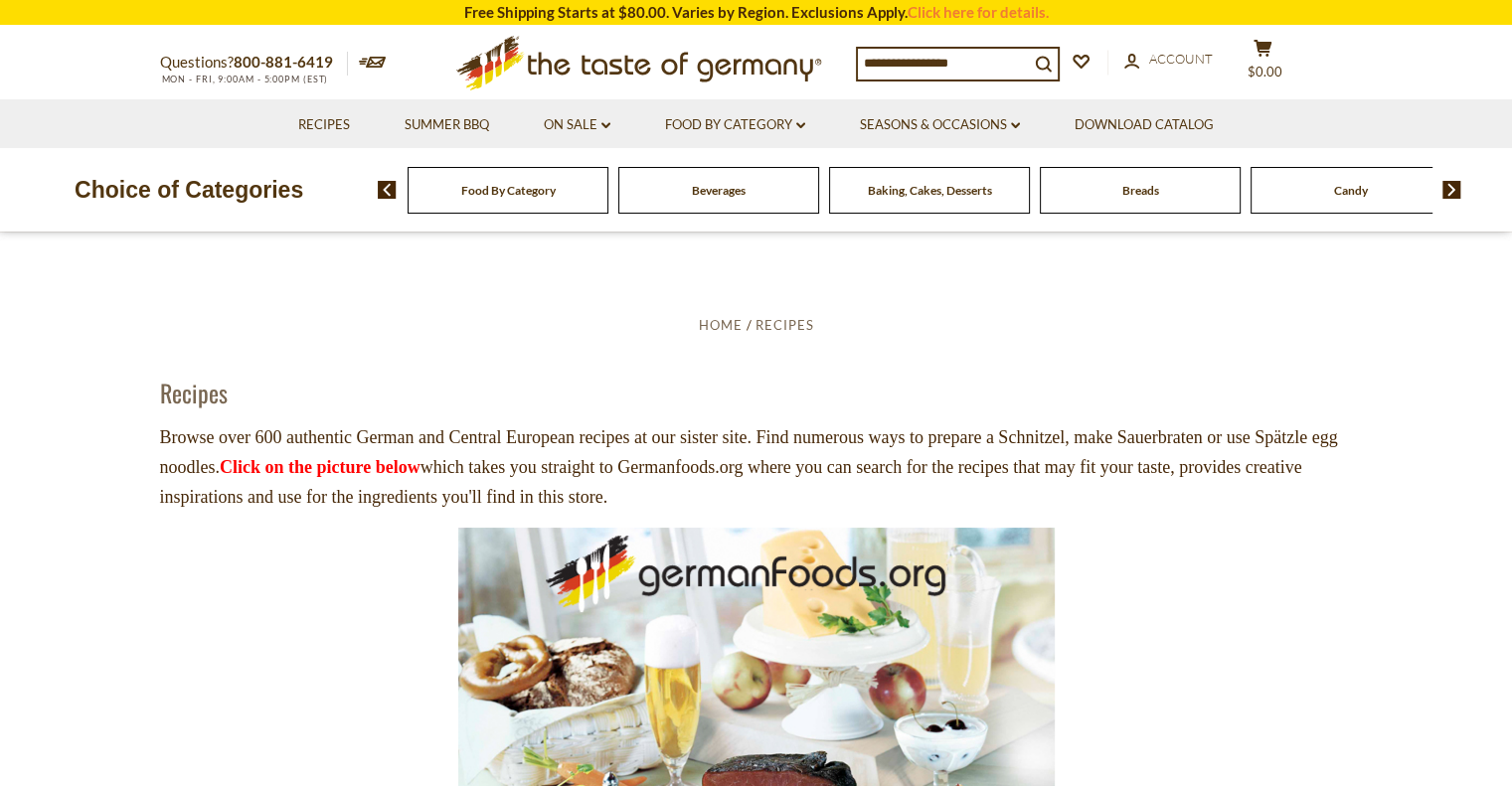 click on "On Sale
dropdown_arrow
All On Sale
Best By Deals" at bounding box center [577, 123] 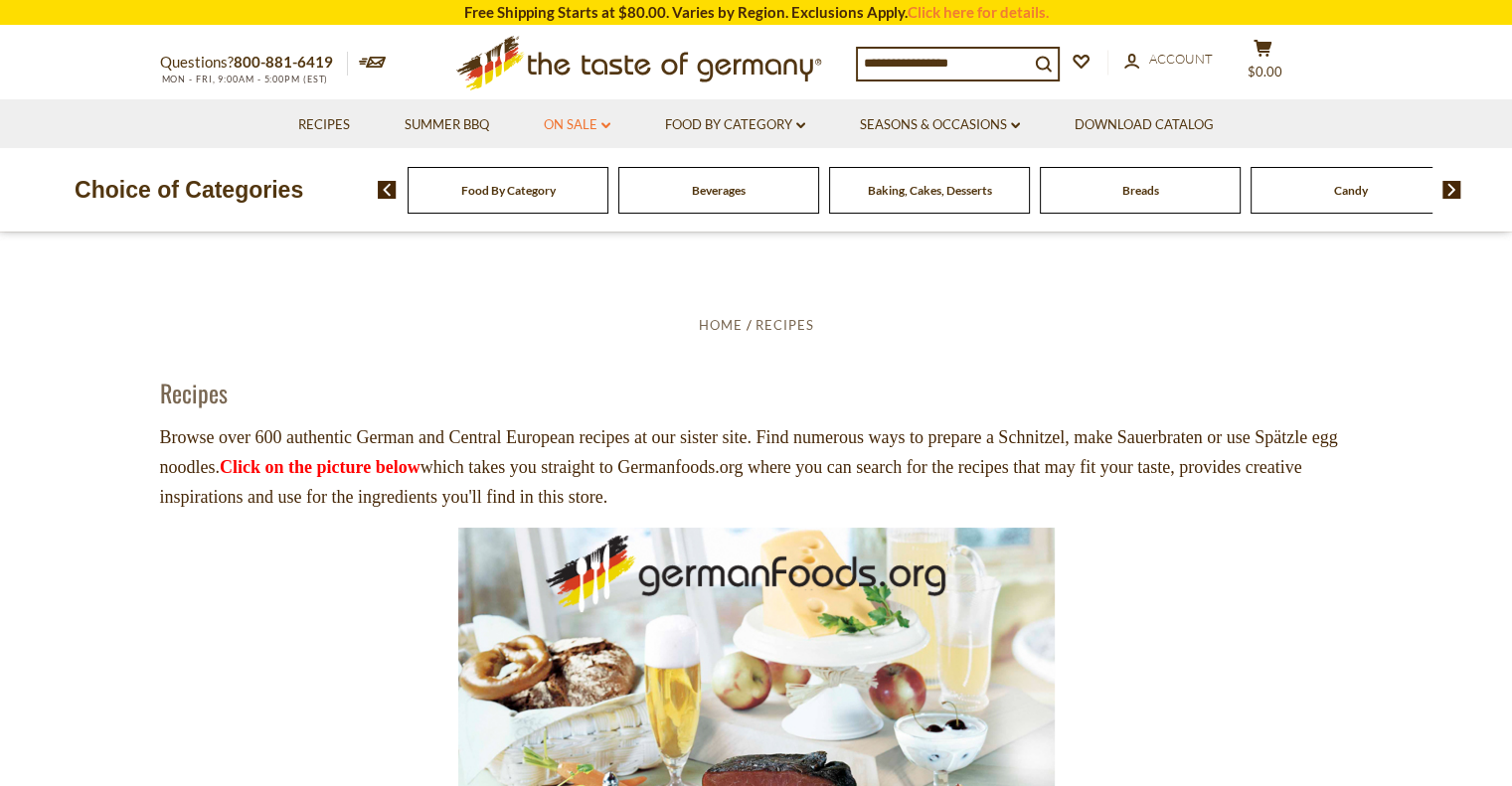 click on "On Sale
dropdown_arrow" at bounding box center [577, 125] 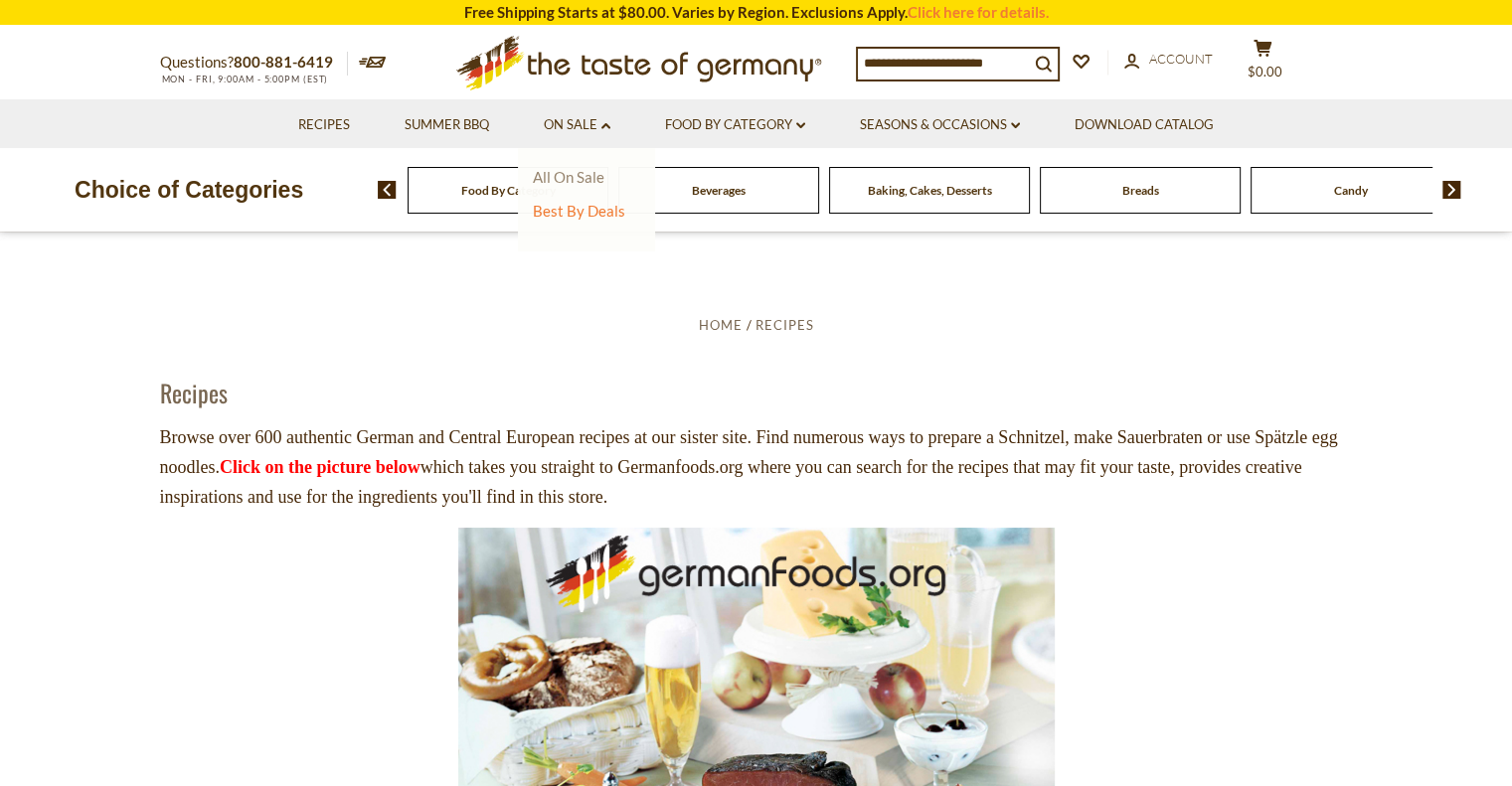 click on "All On Sale" at bounding box center [569, 177] 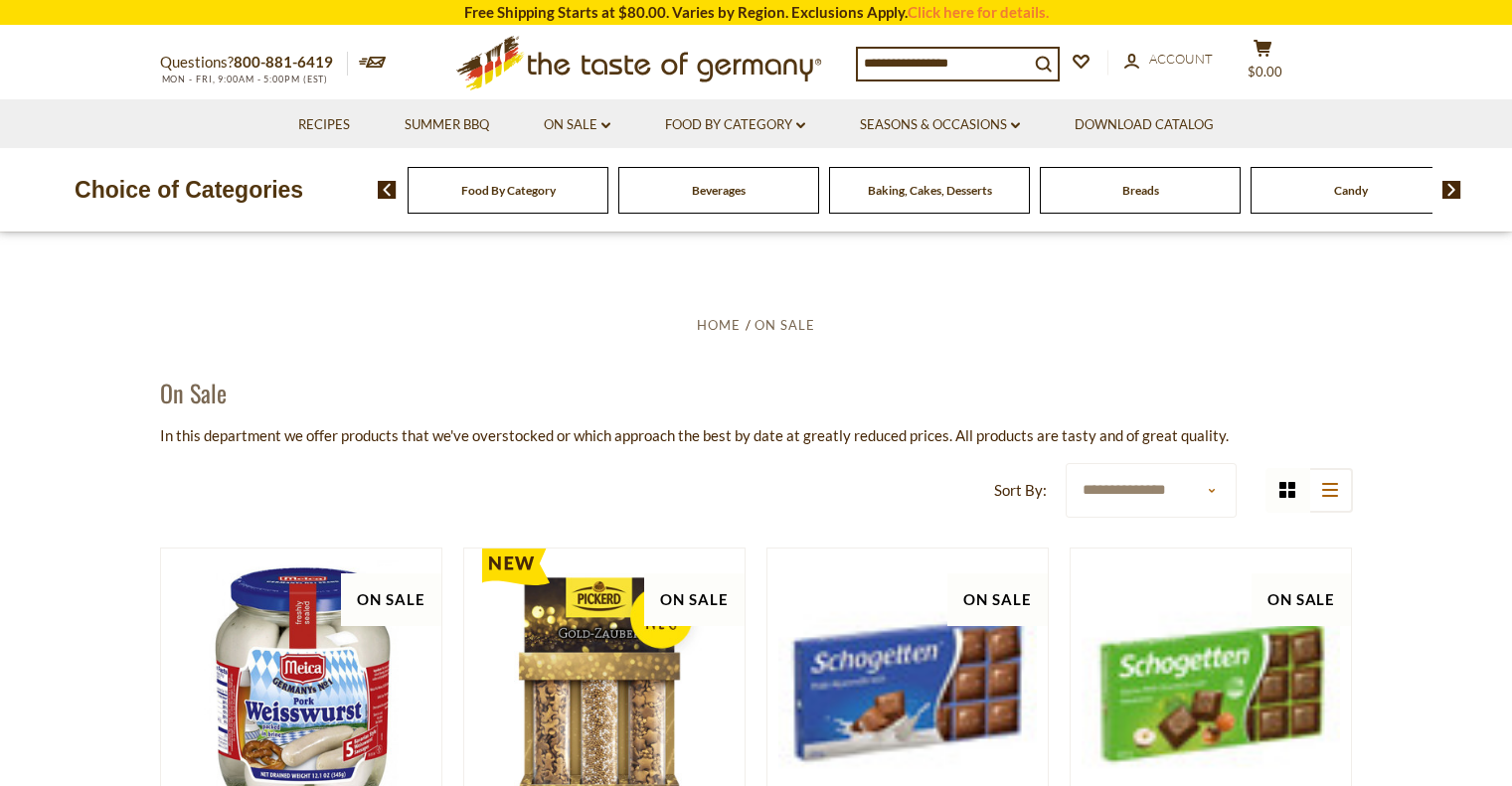 scroll, scrollTop: 0, scrollLeft: 0, axis: both 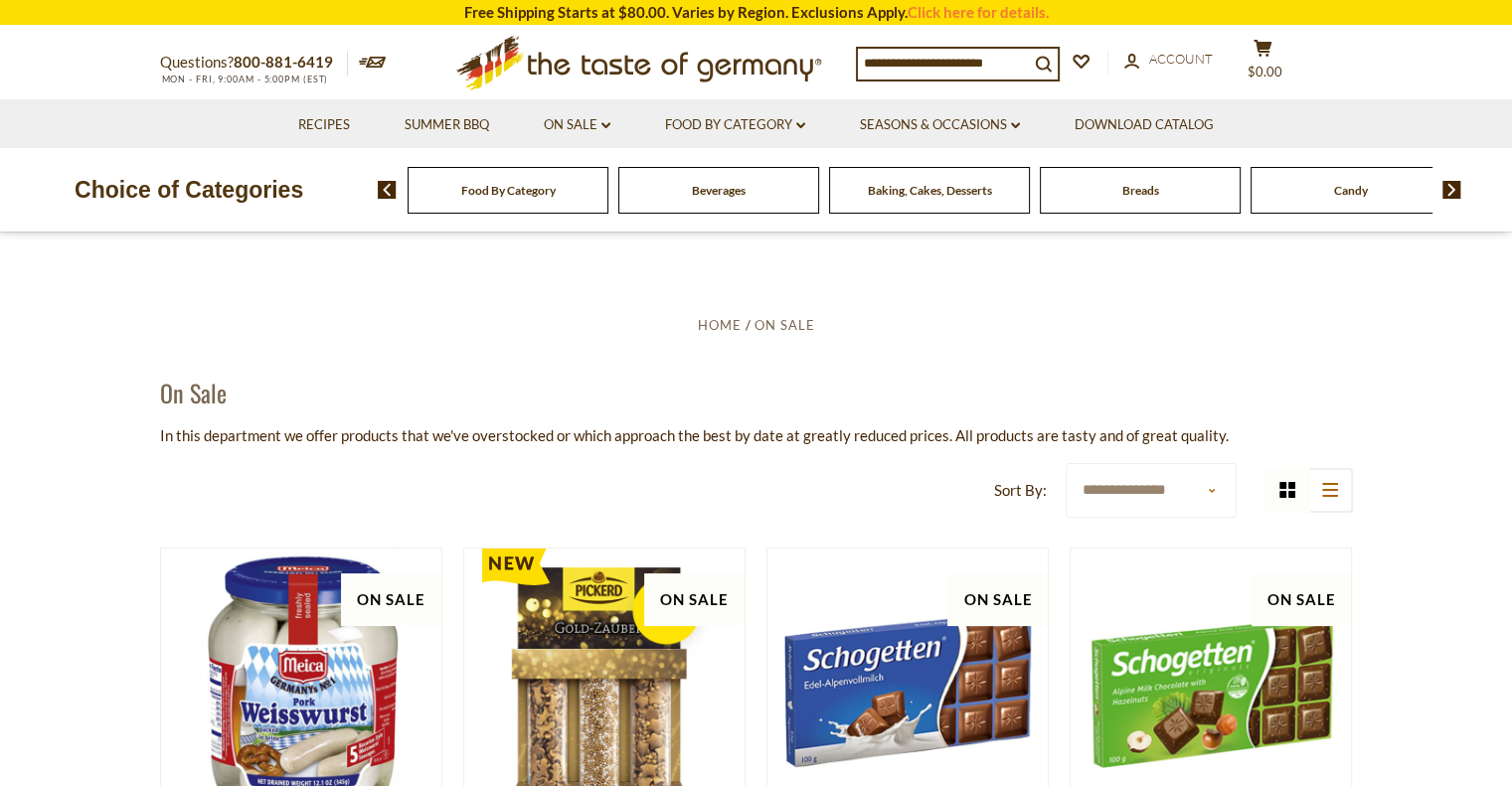 click on "Baking, Cakes, Desserts" at bounding box center (929, 190) 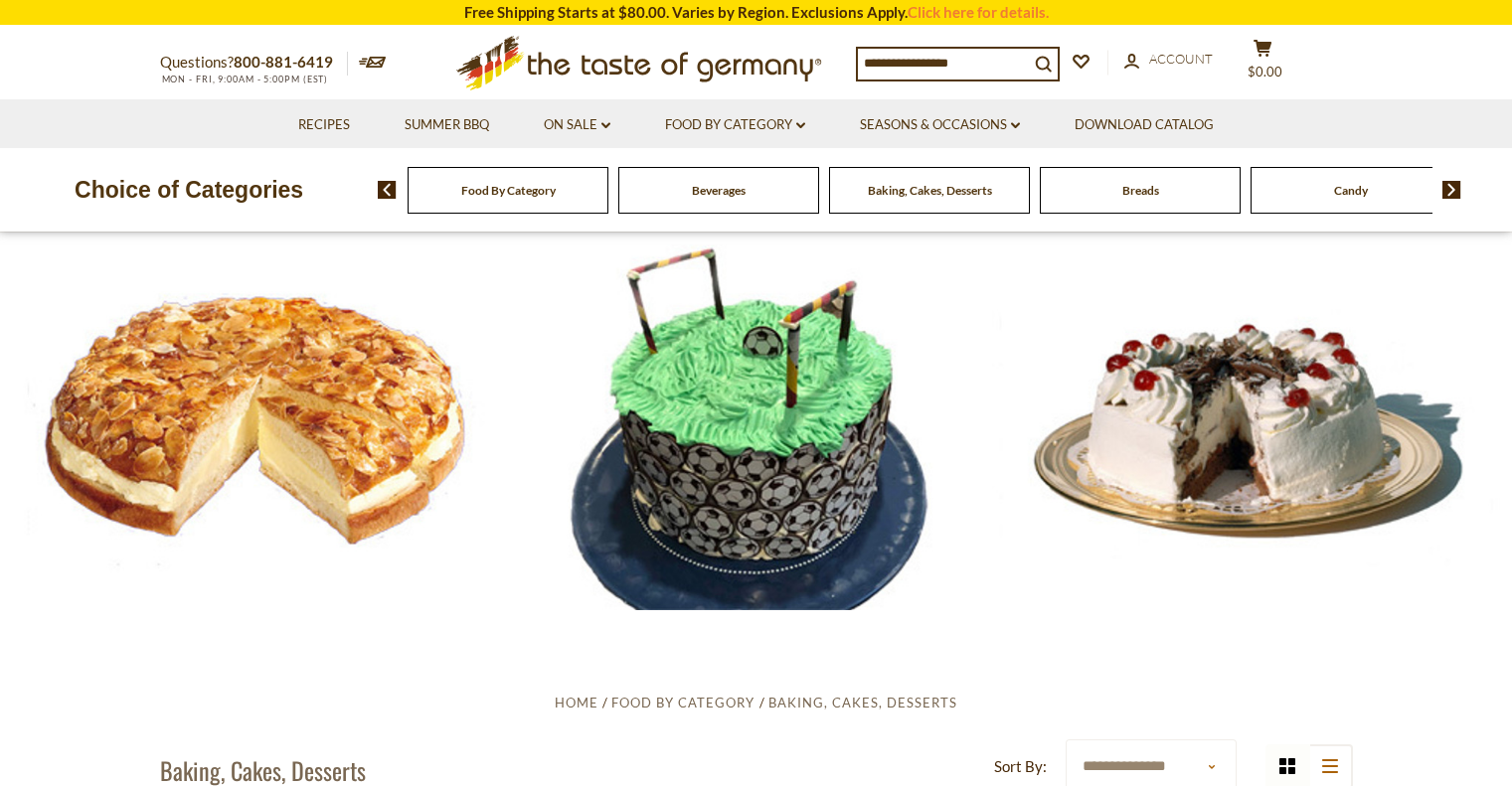 scroll, scrollTop: 0, scrollLeft: 0, axis: both 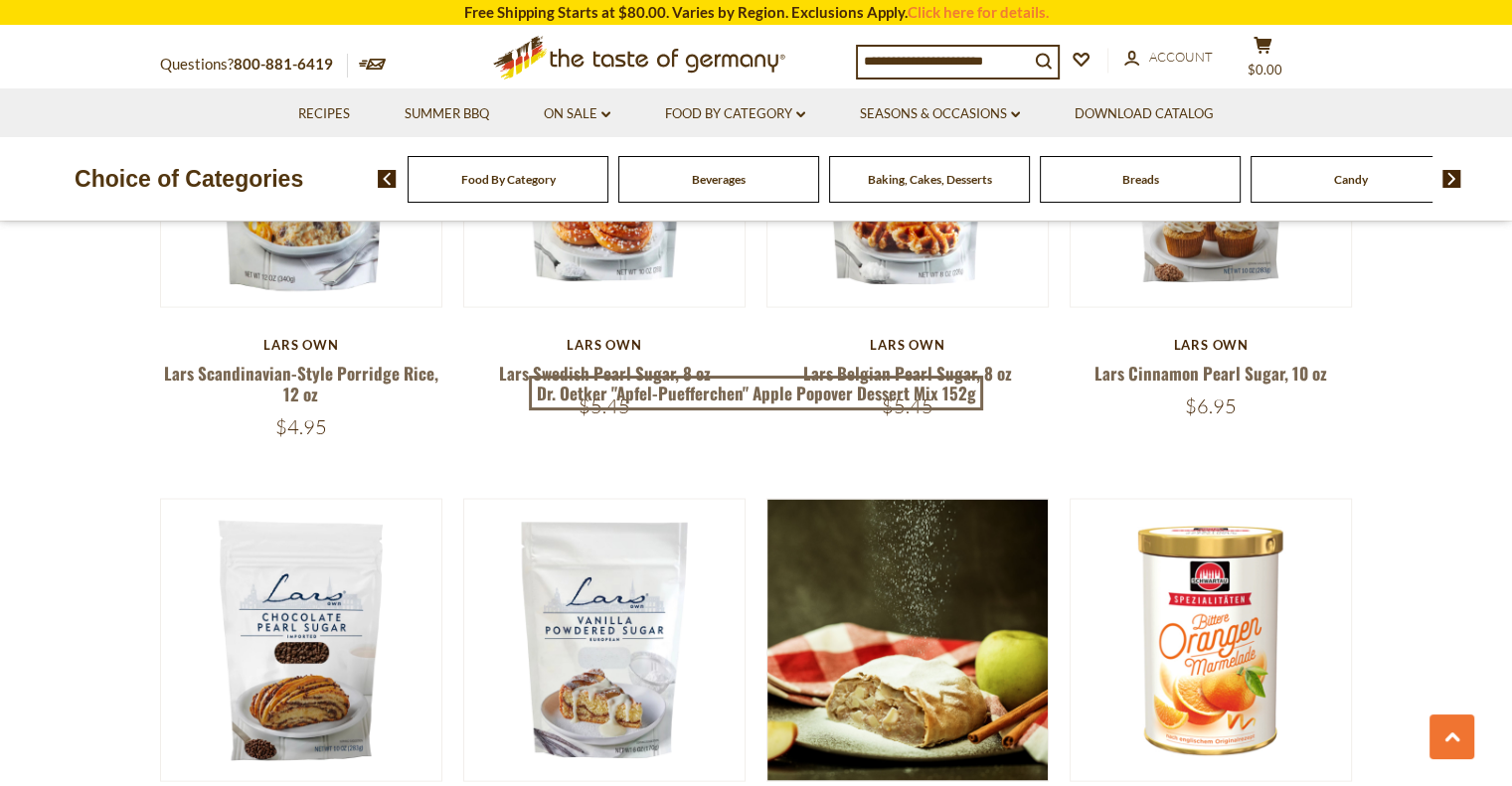 click at bounding box center (943, 61) 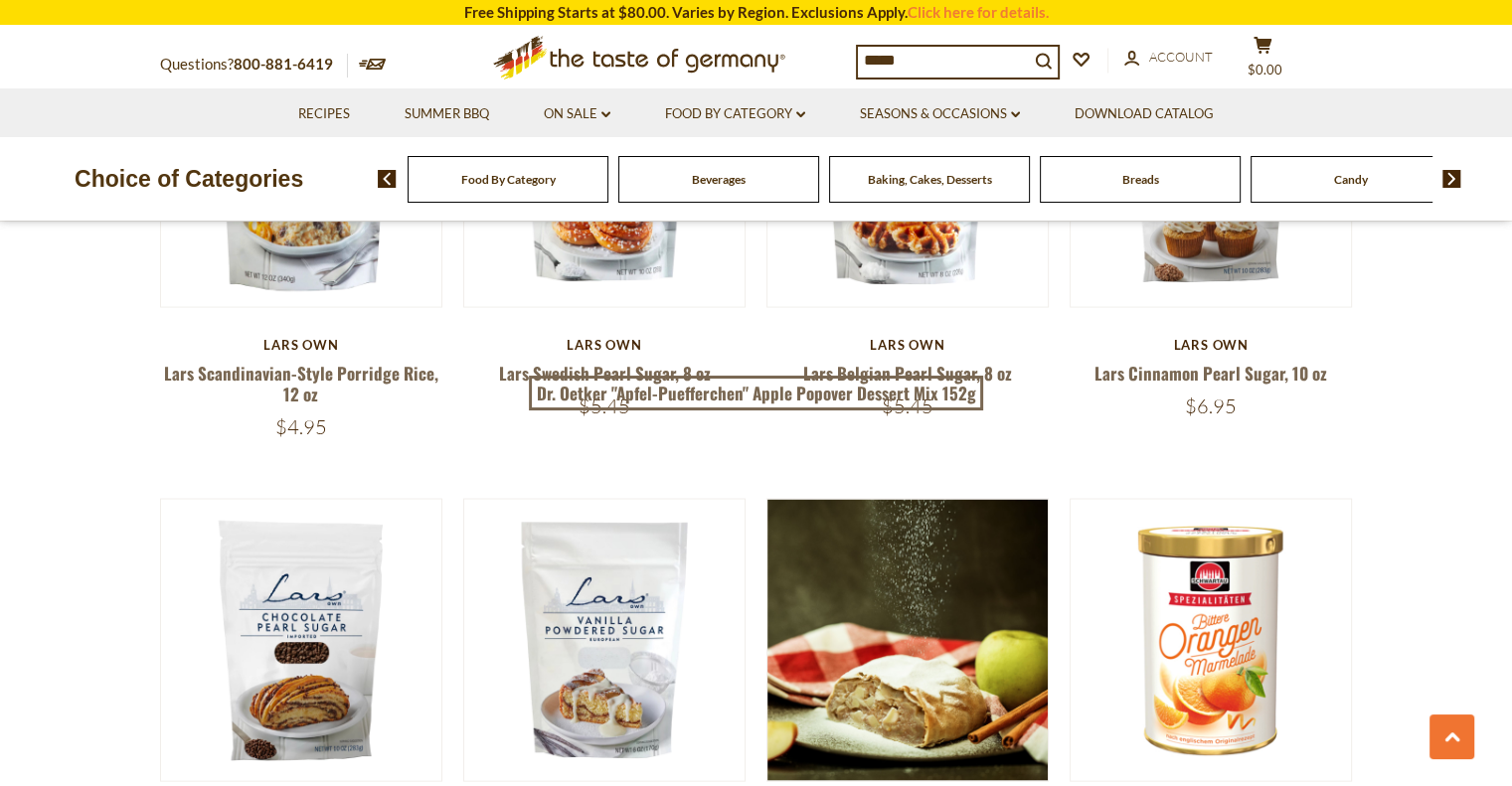 type on "******" 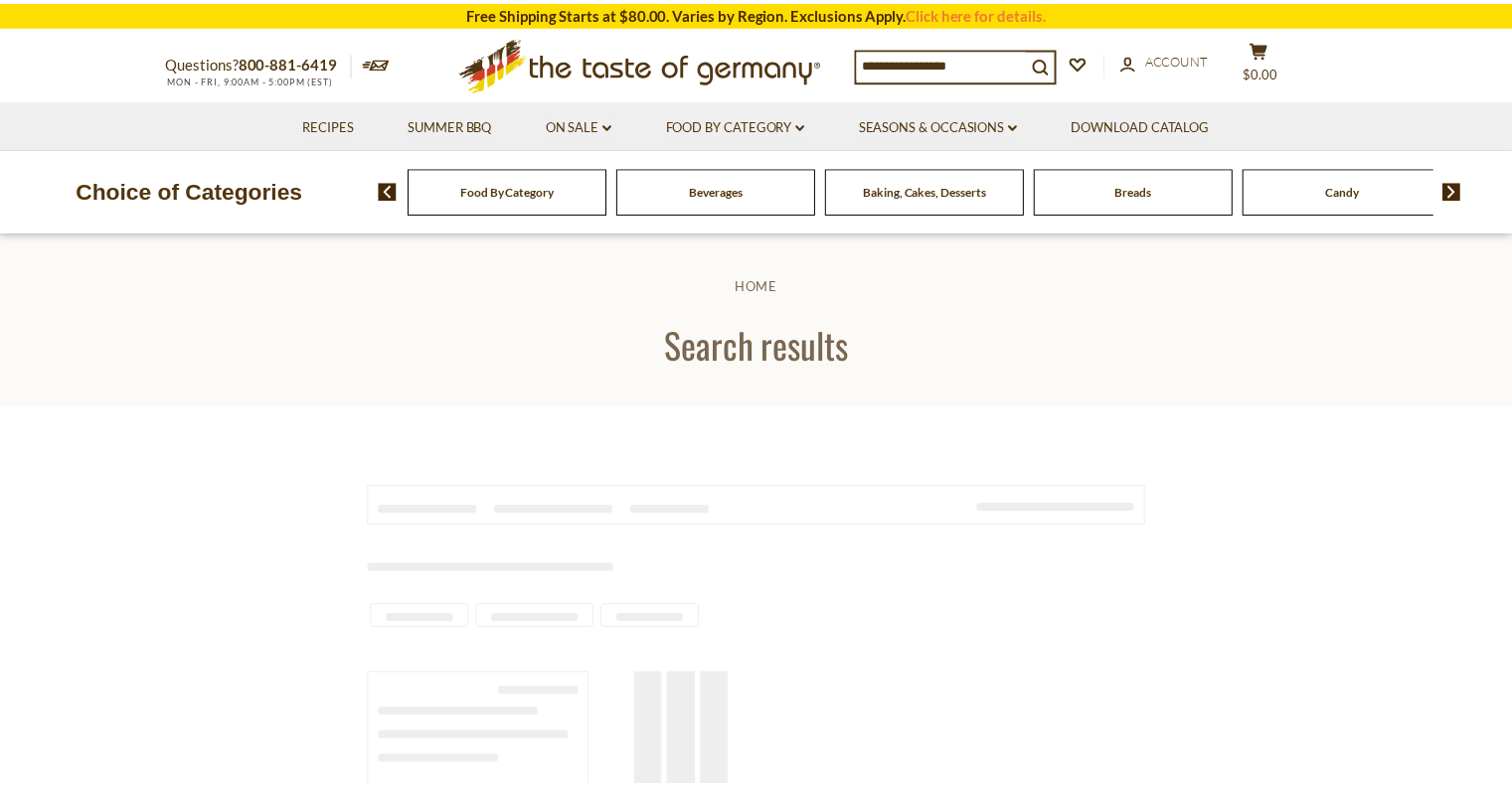 scroll, scrollTop: 0, scrollLeft: 0, axis: both 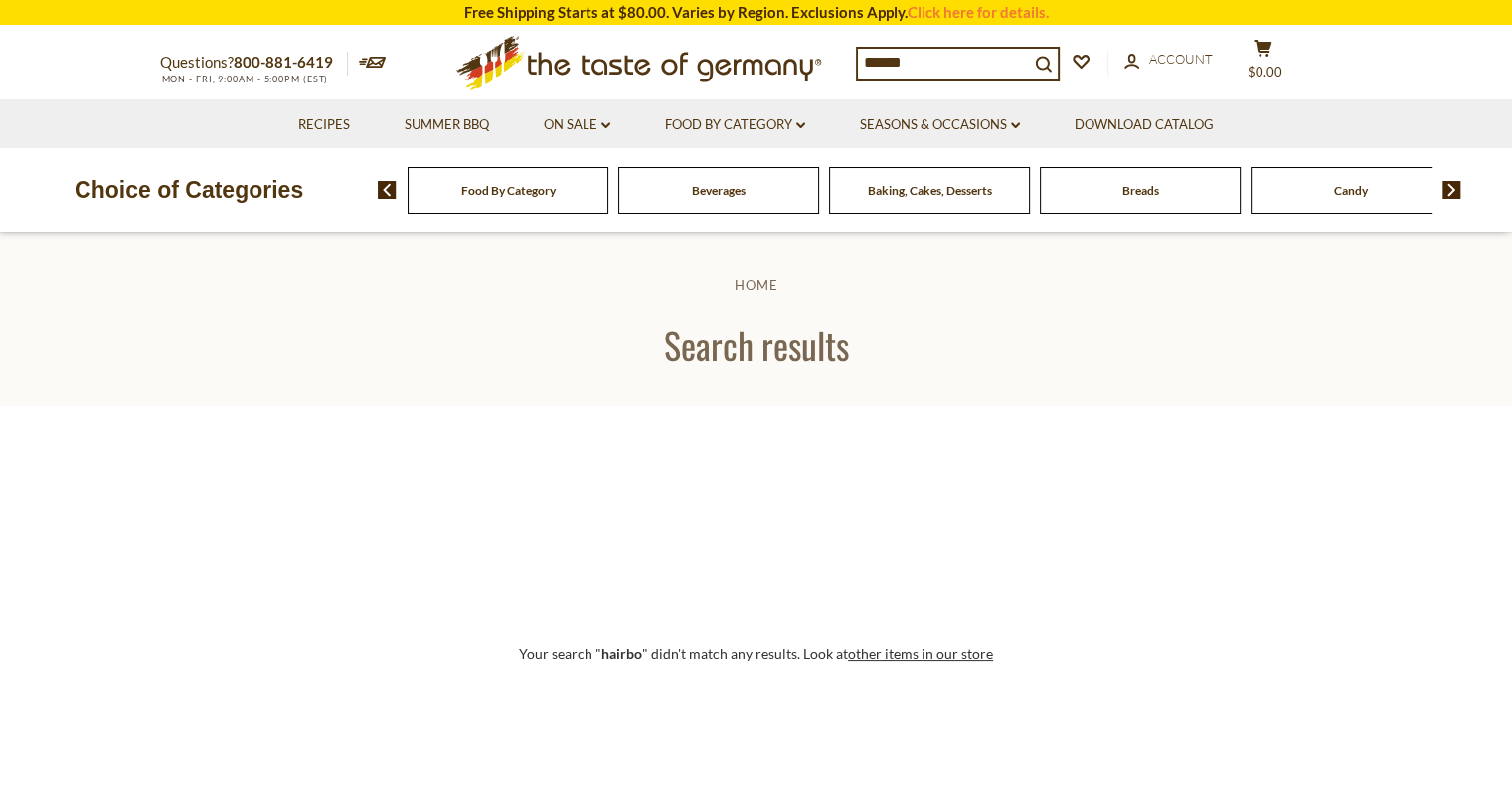 click on "******" at bounding box center [943, 63] 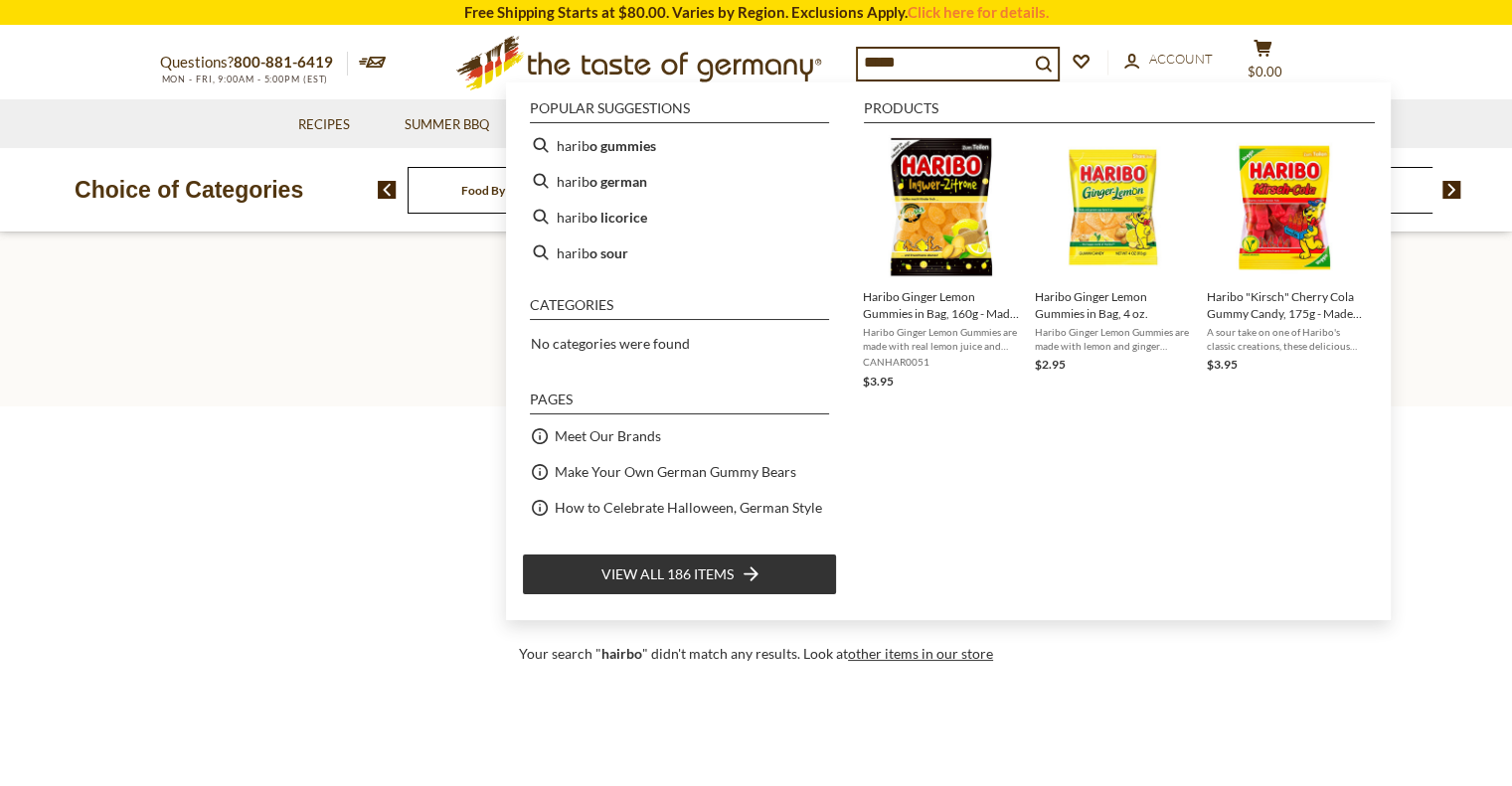 type on "******" 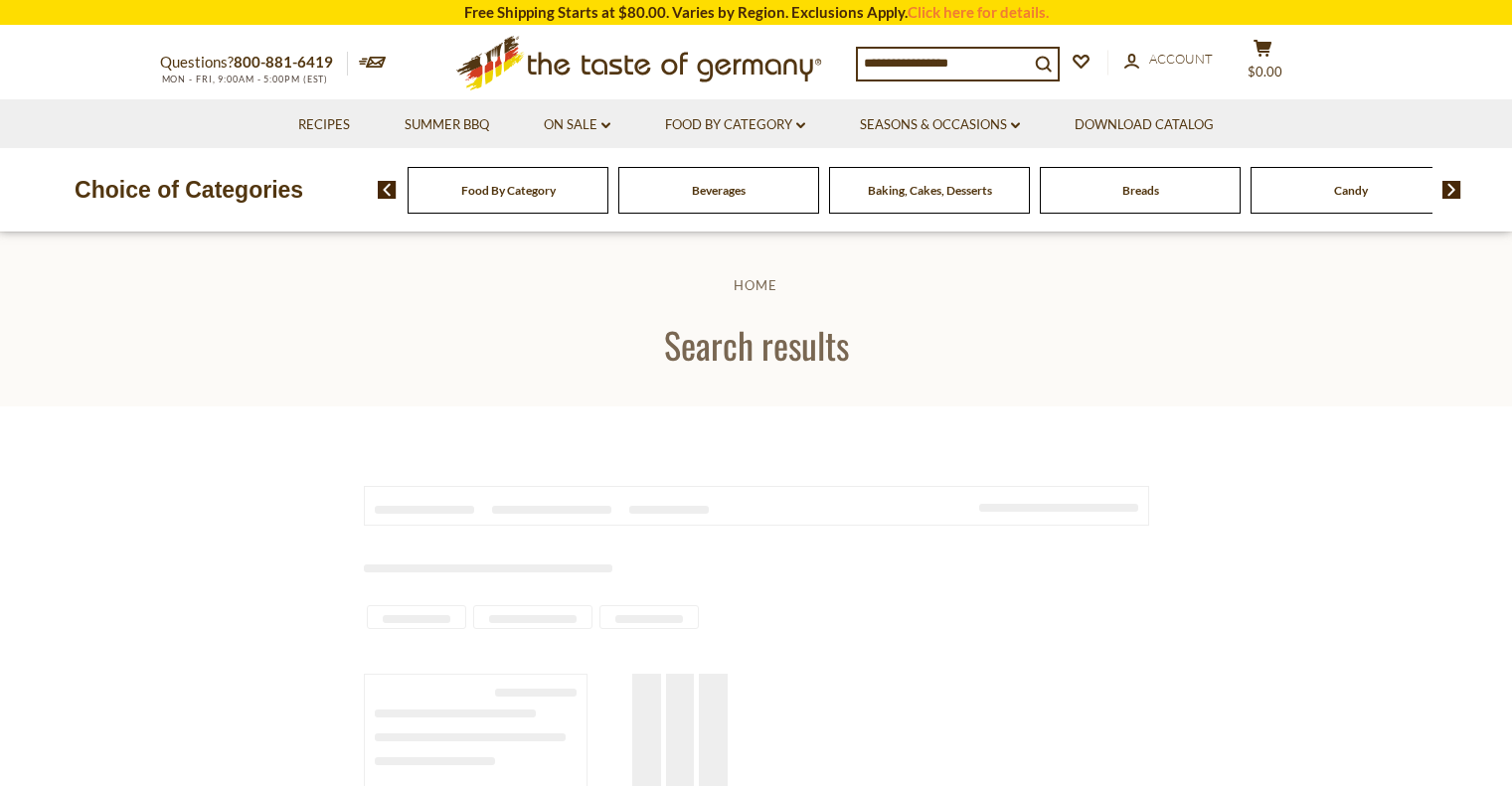 scroll, scrollTop: 0, scrollLeft: 0, axis: both 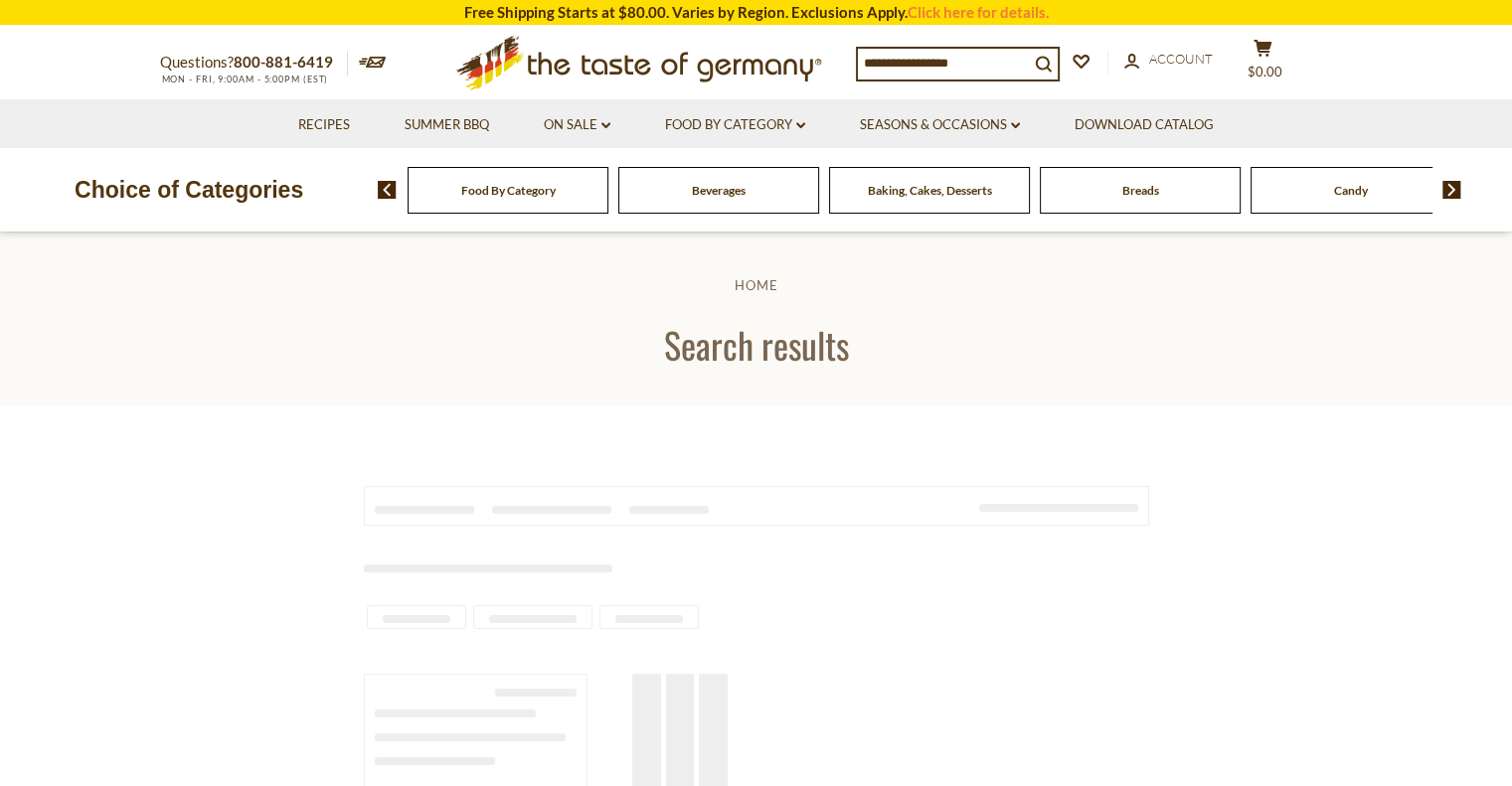 type on "******" 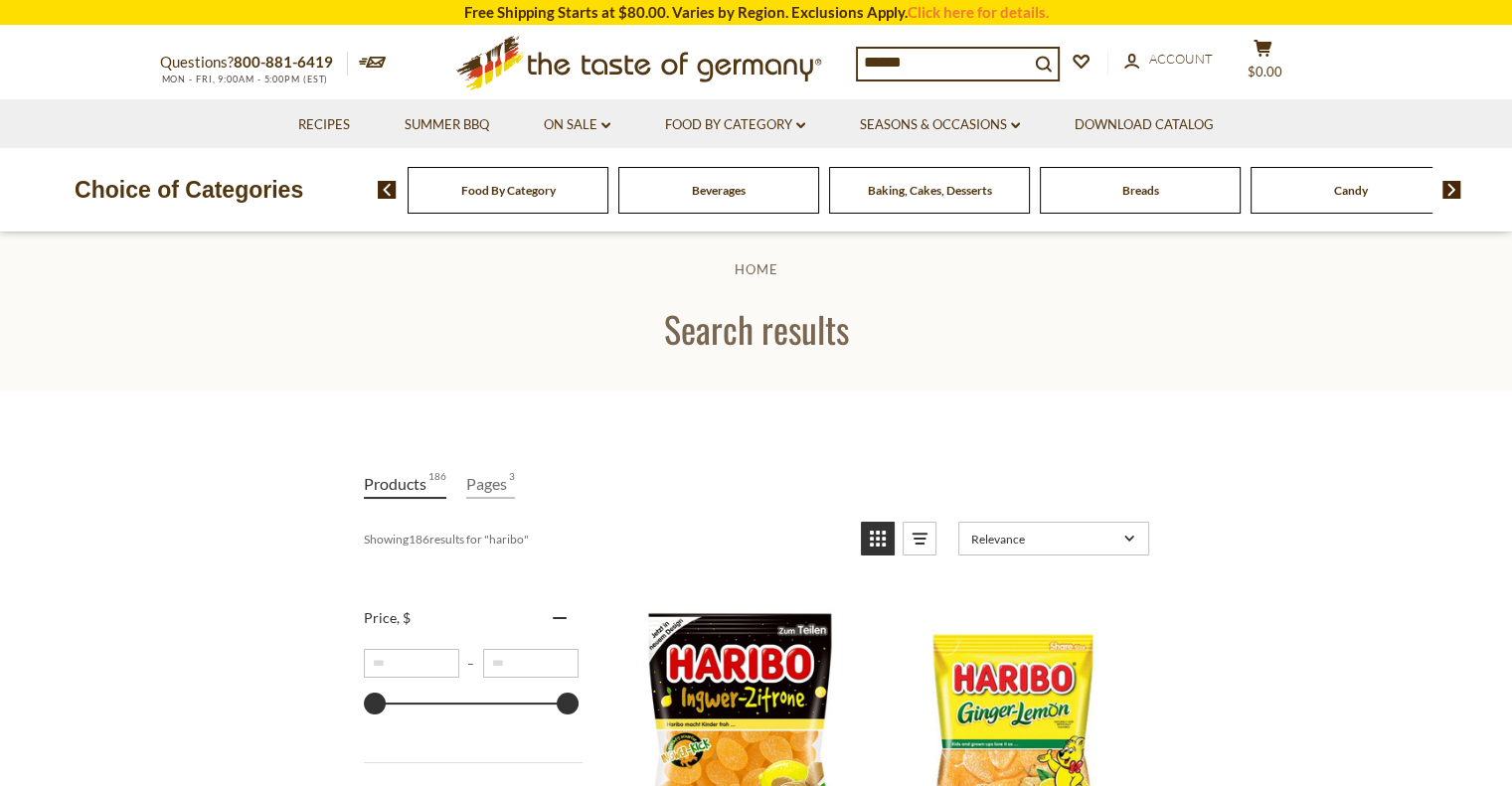 scroll, scrollTop: 397, scrollLeft: 0, axis: vertical 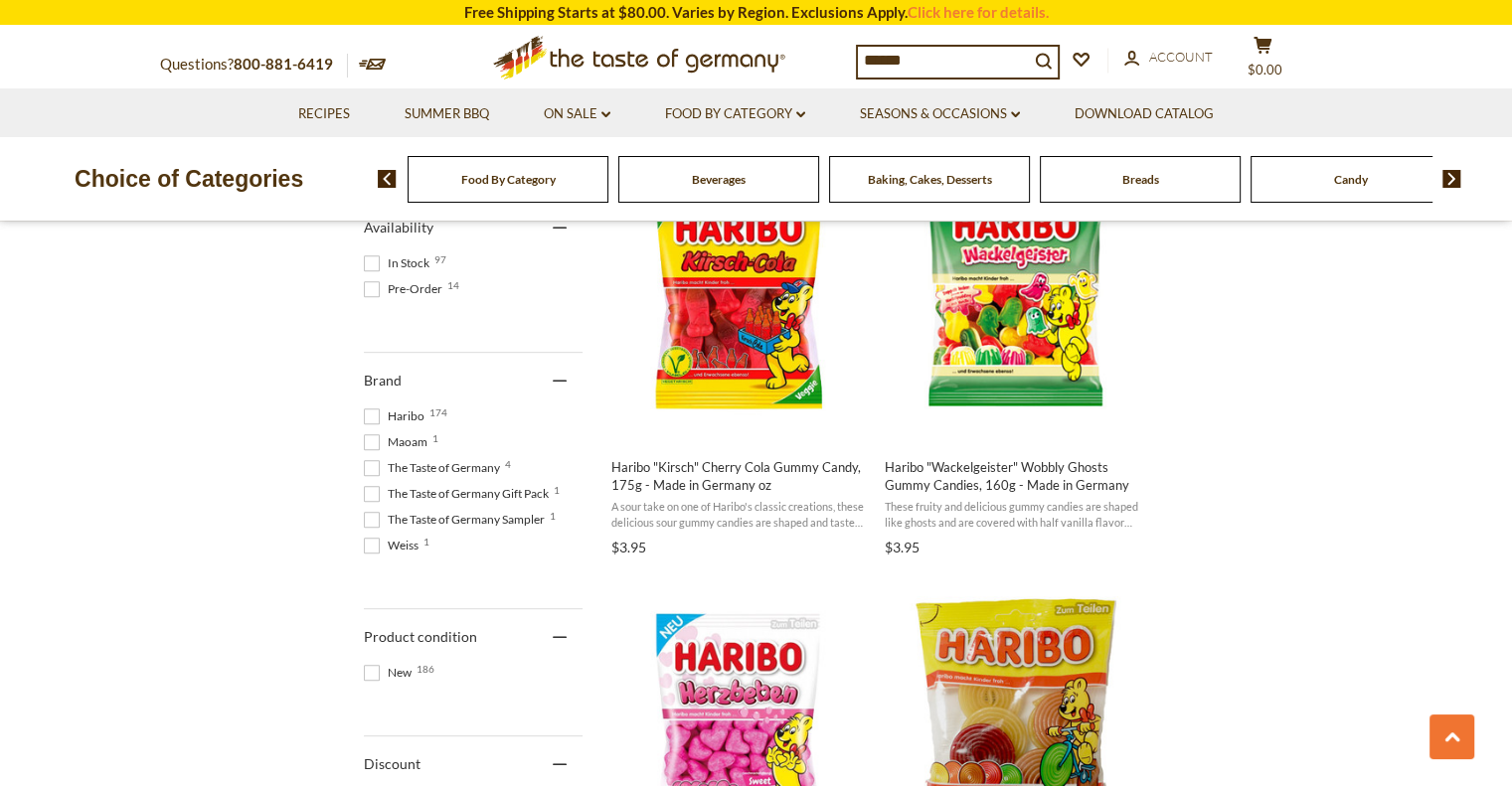 click at bounding box center (372, 416) 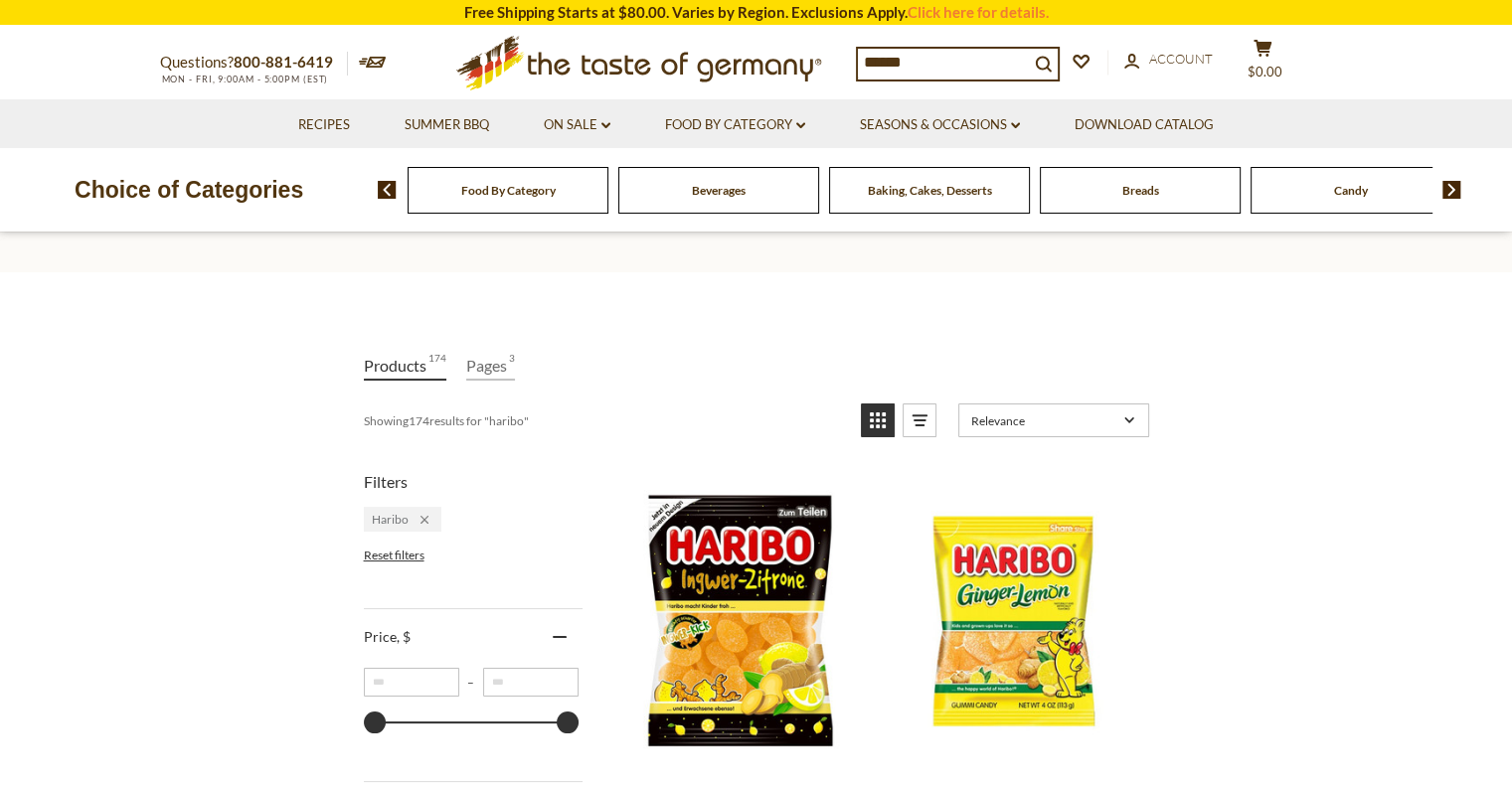 scroll, scrollTop: 0, scrollLeft: 0, axis: both 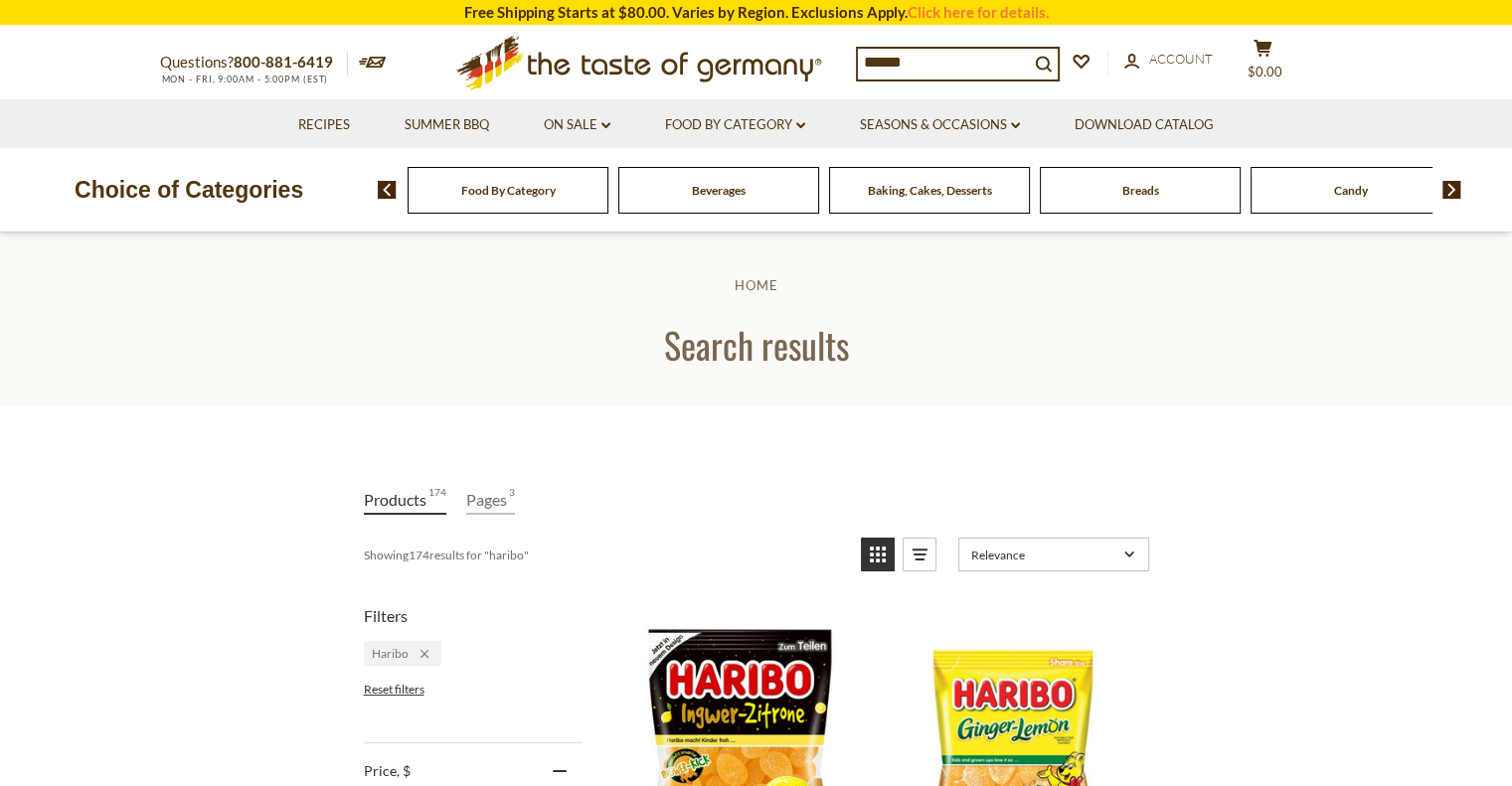 click on "Relevance" at bounding box center (1054, 554) 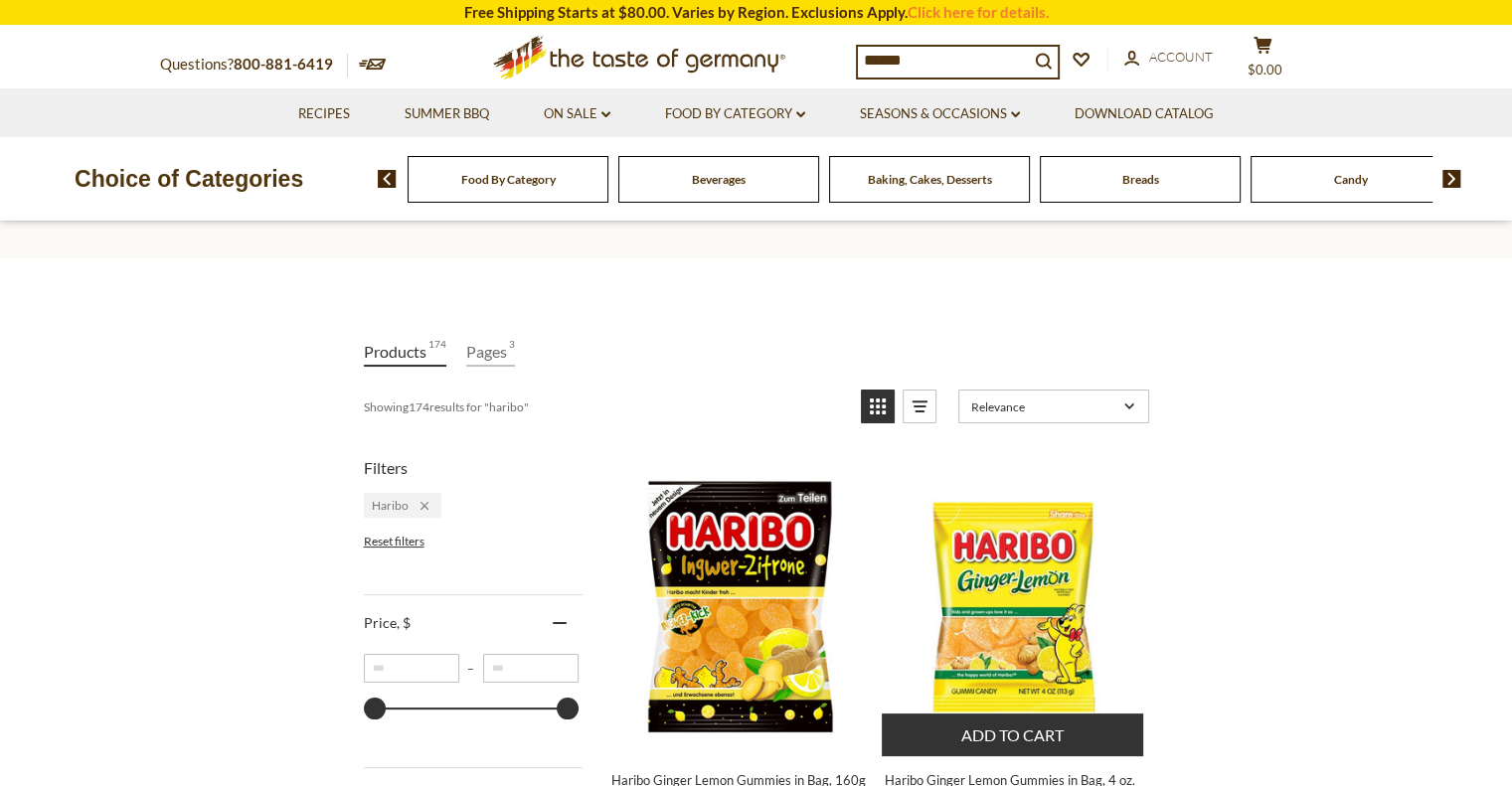 scroll, scrollTop: 199, scrollLeft: 0, axis: vertical 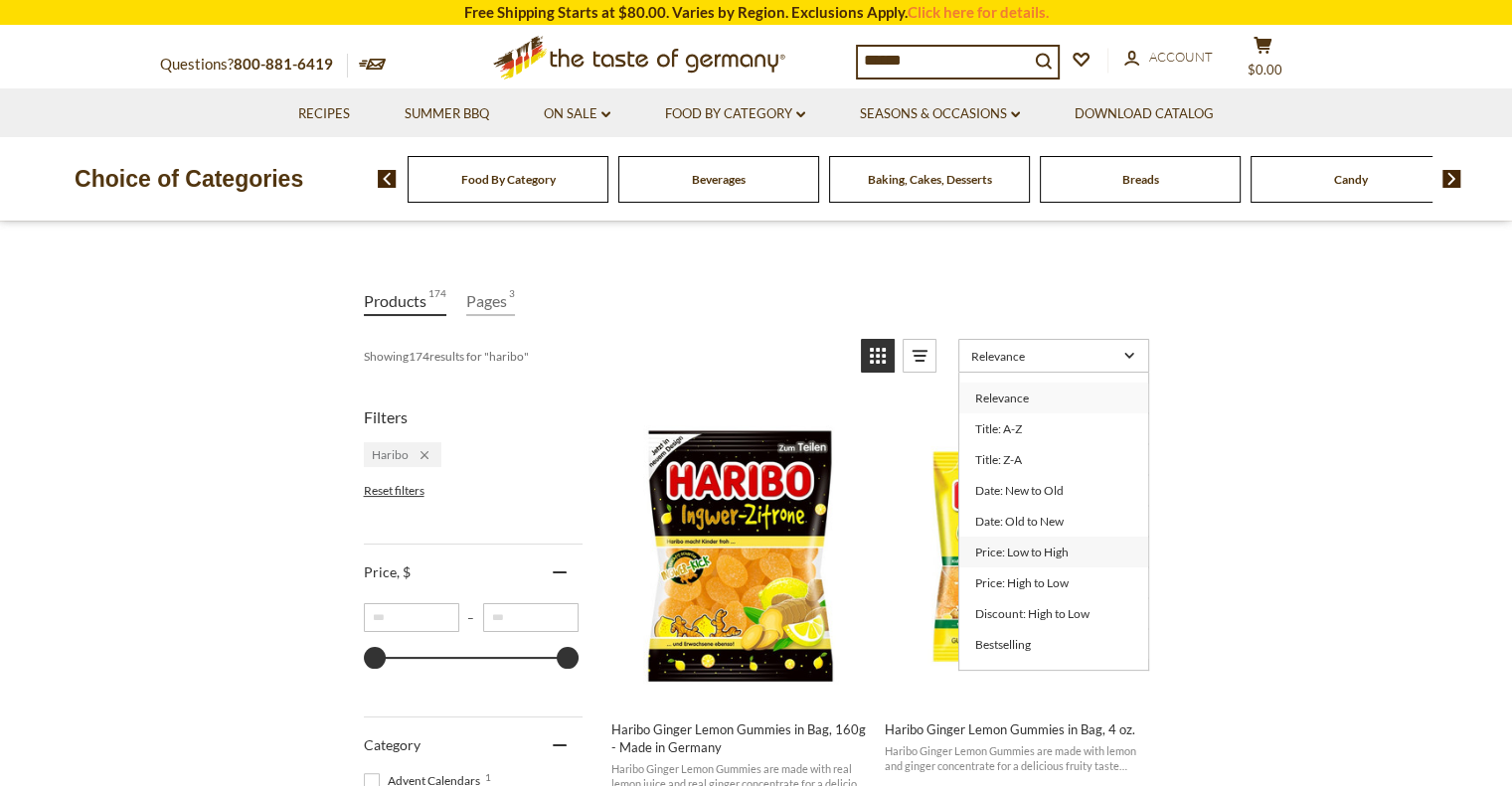 click on "Price: Low to High" at bounding box center [1054, 551] 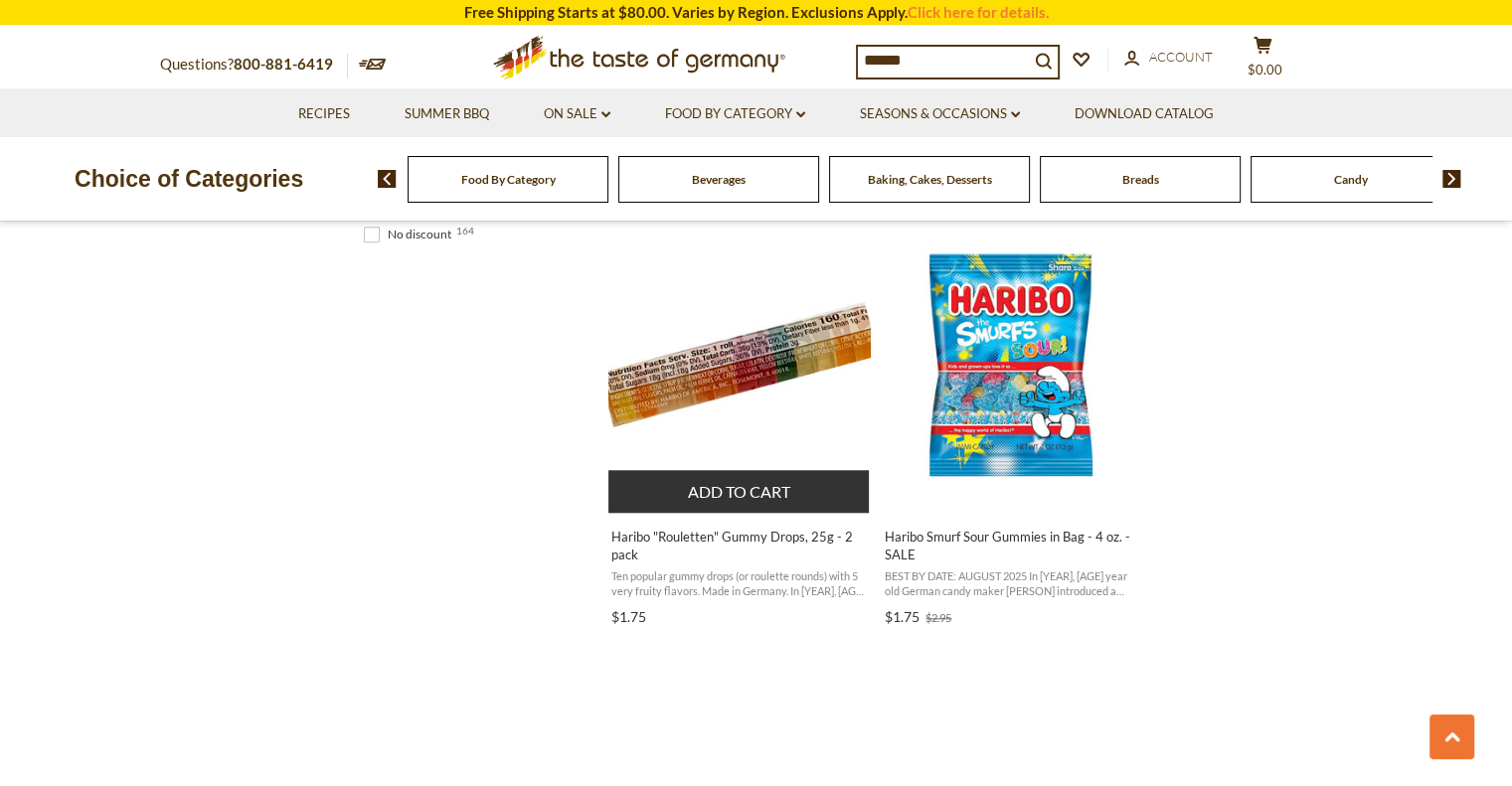 scroll, scrollTop: 994, scrollLeft: 0, axis: vertical 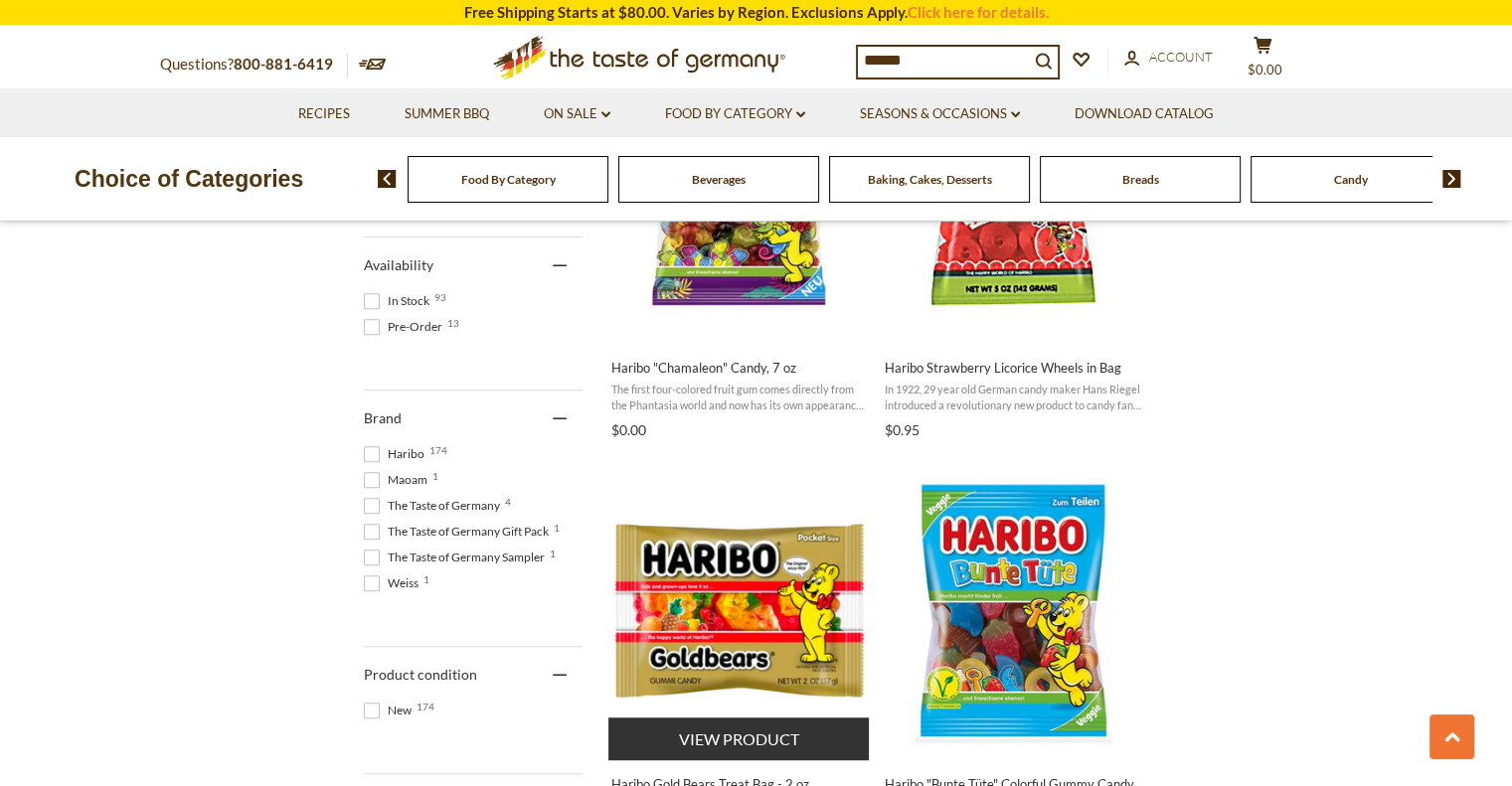 click at bounding box center [740, 610] 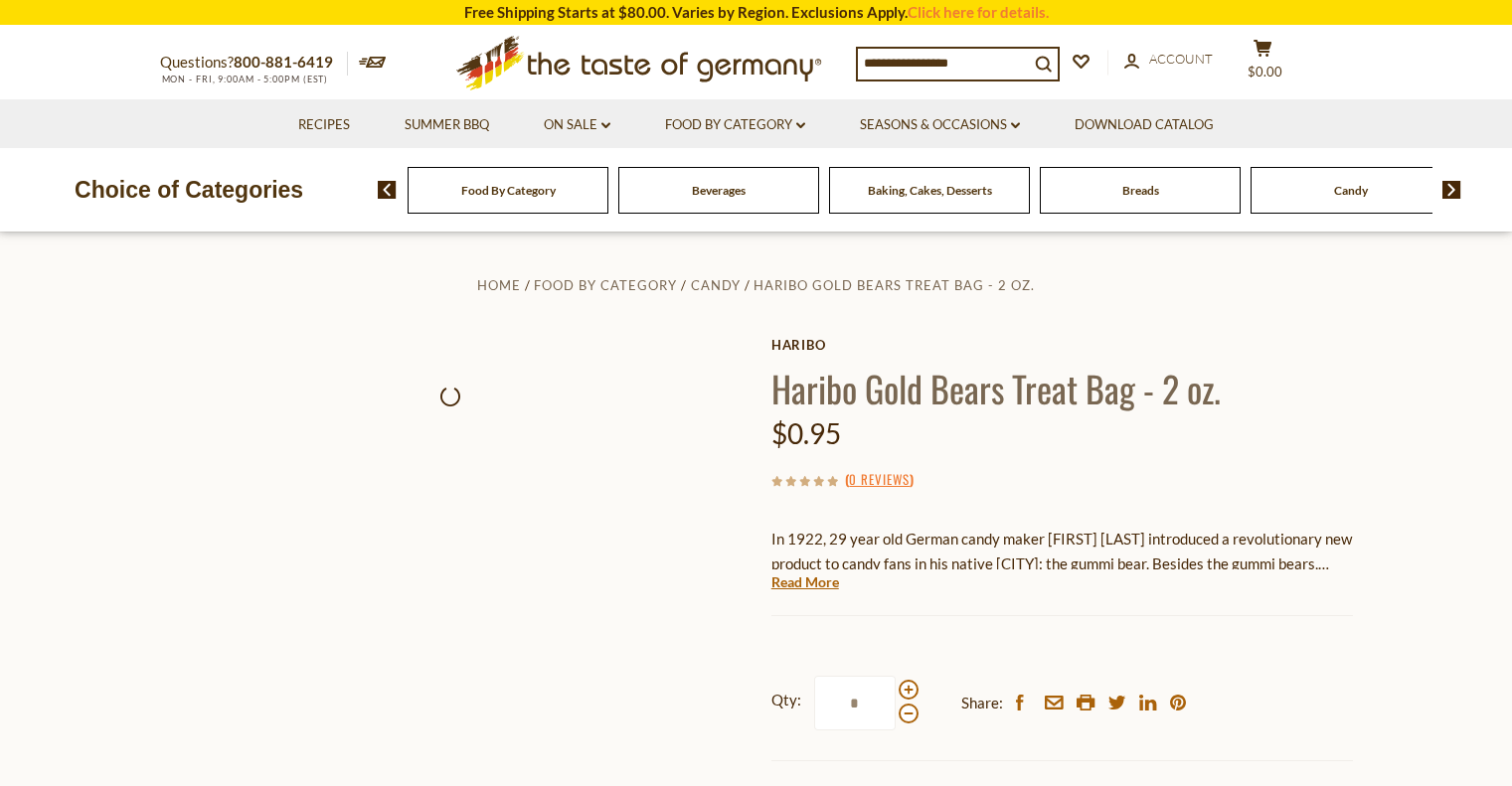 scroll, scrollTop: 0, scrollLeft: 0, axis: both 